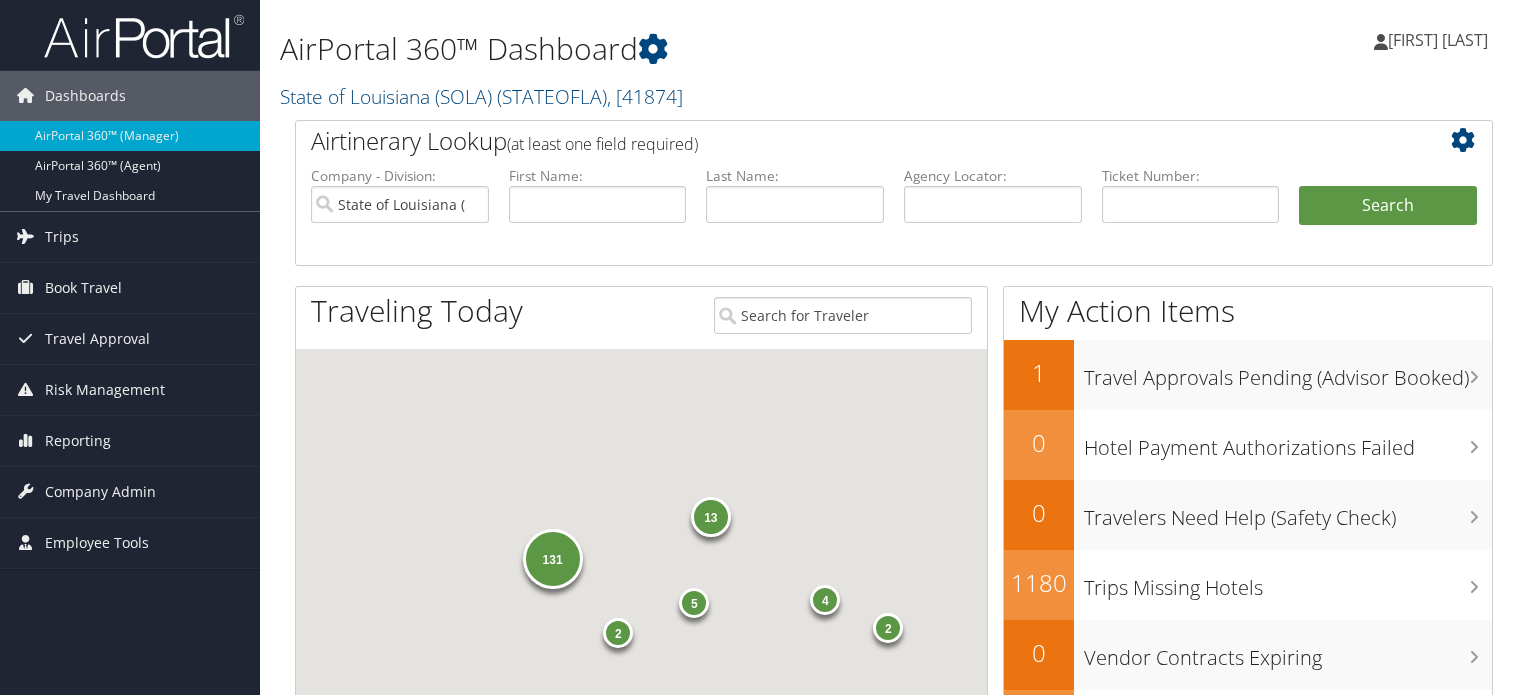 scroll, scrollTop: 0, scrollLeft: 0, axis: both 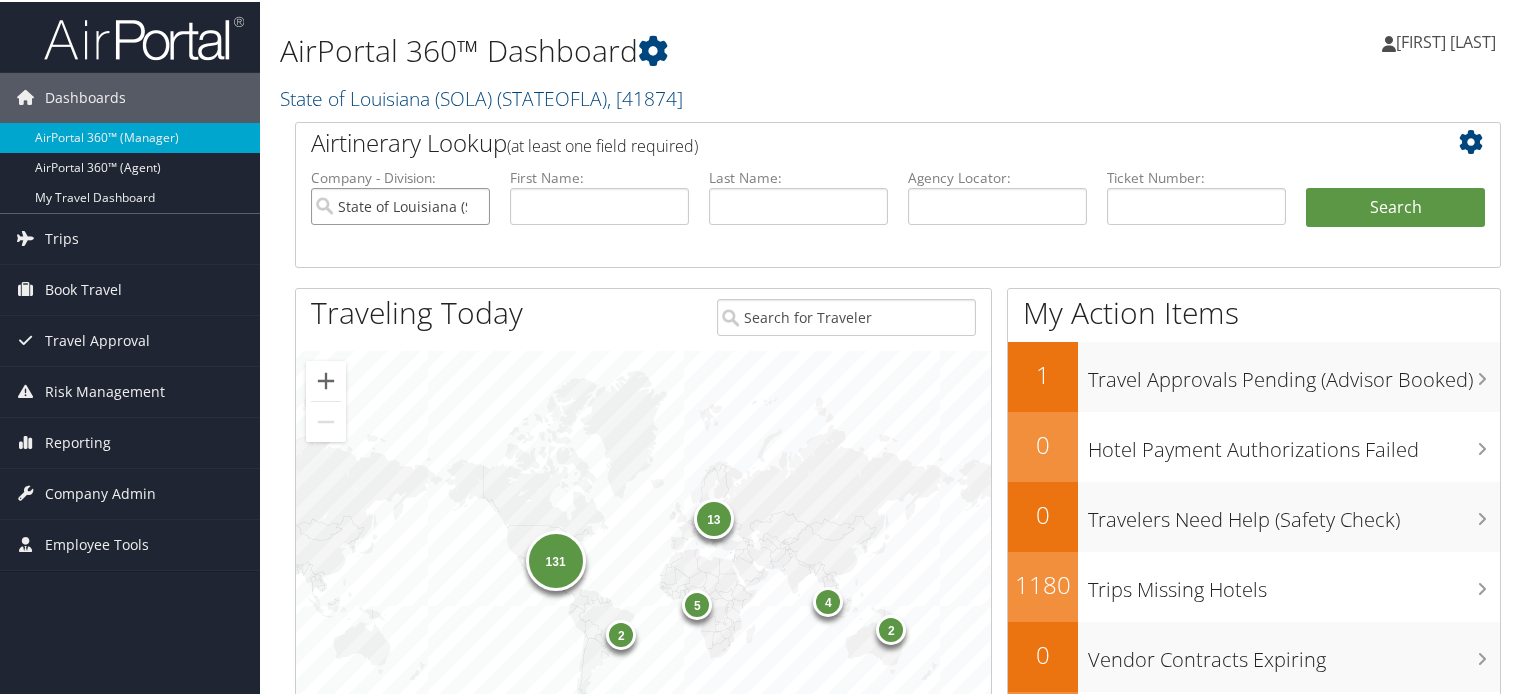 click on "State of Louisiana (SOLA)" at bounding box center [400, 204] 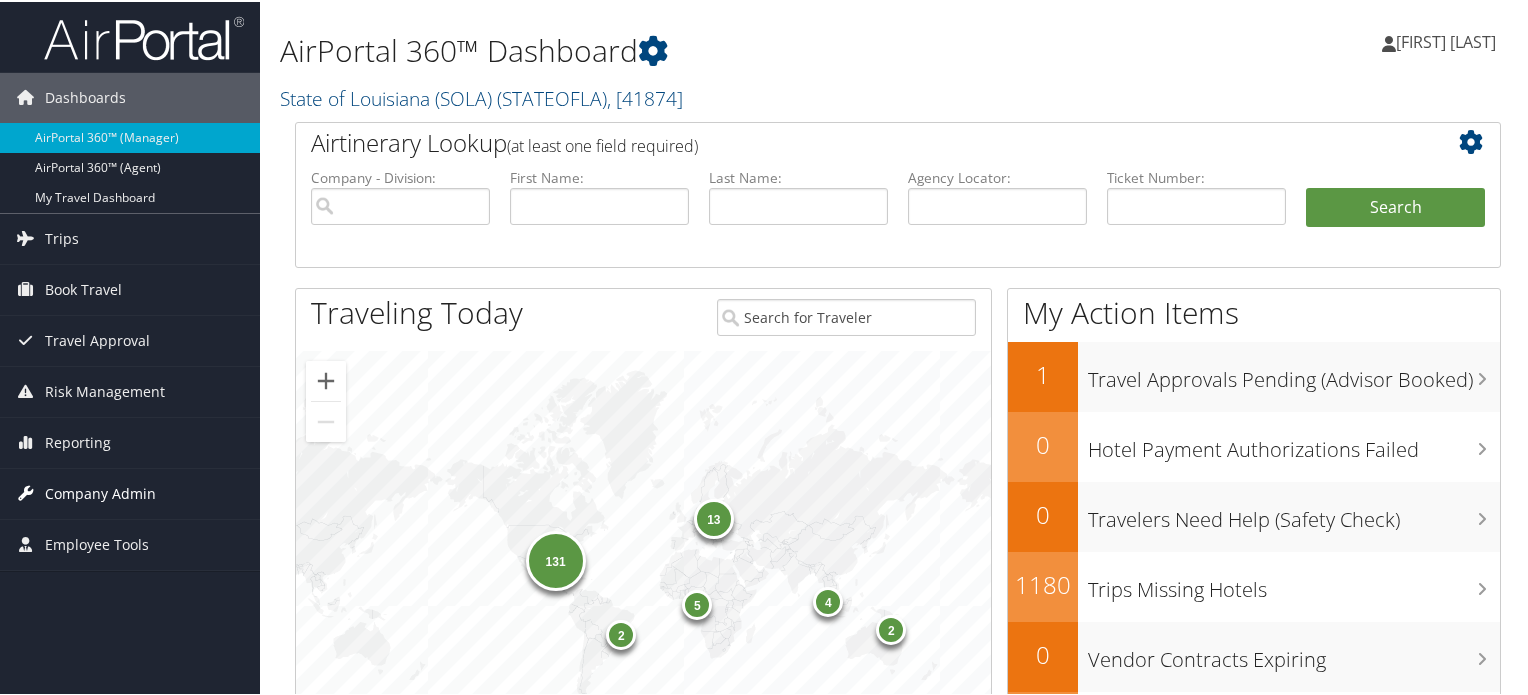 click on "Company Admin" at bounding box center [100, 492] 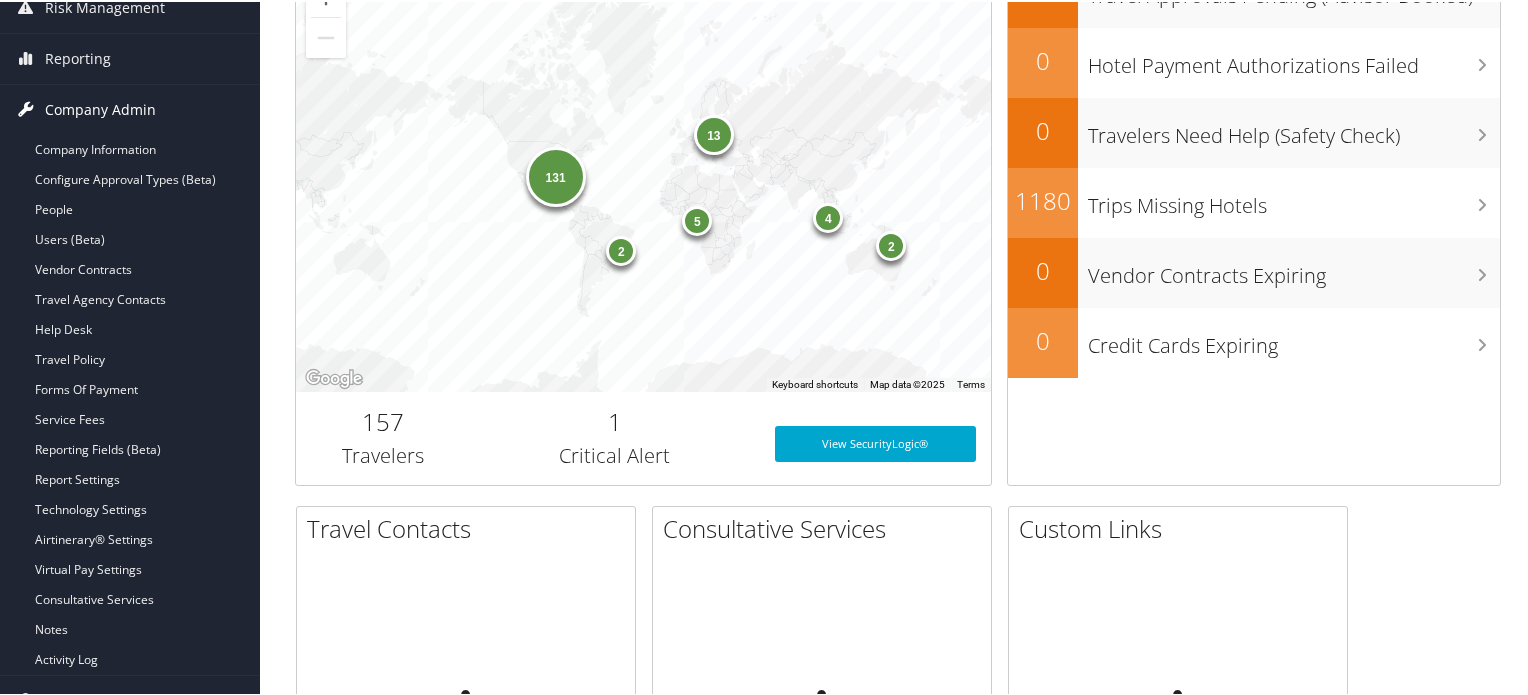 scroll, scrollTop: 400, scrollLeft: 0, axis: vertical 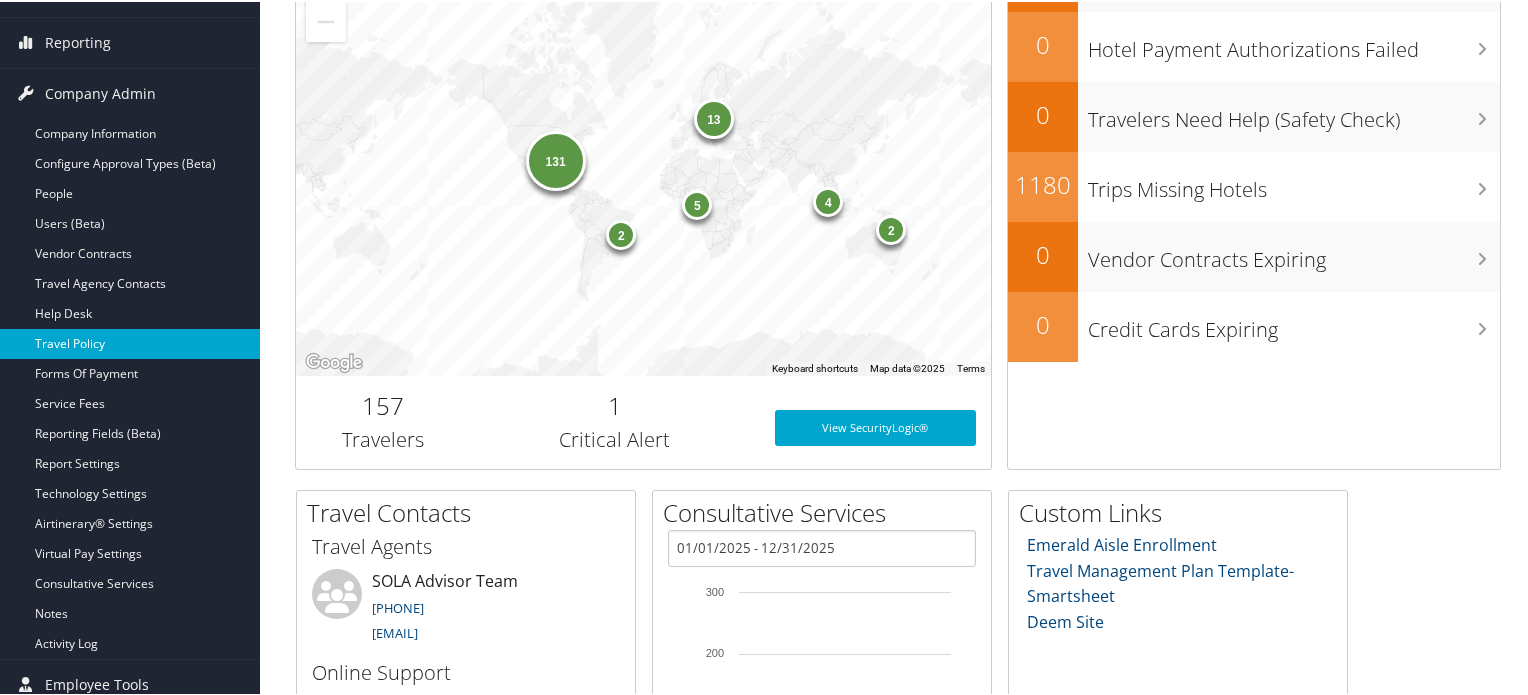 click on "Travel Policy" at bounding box center (130, 342) 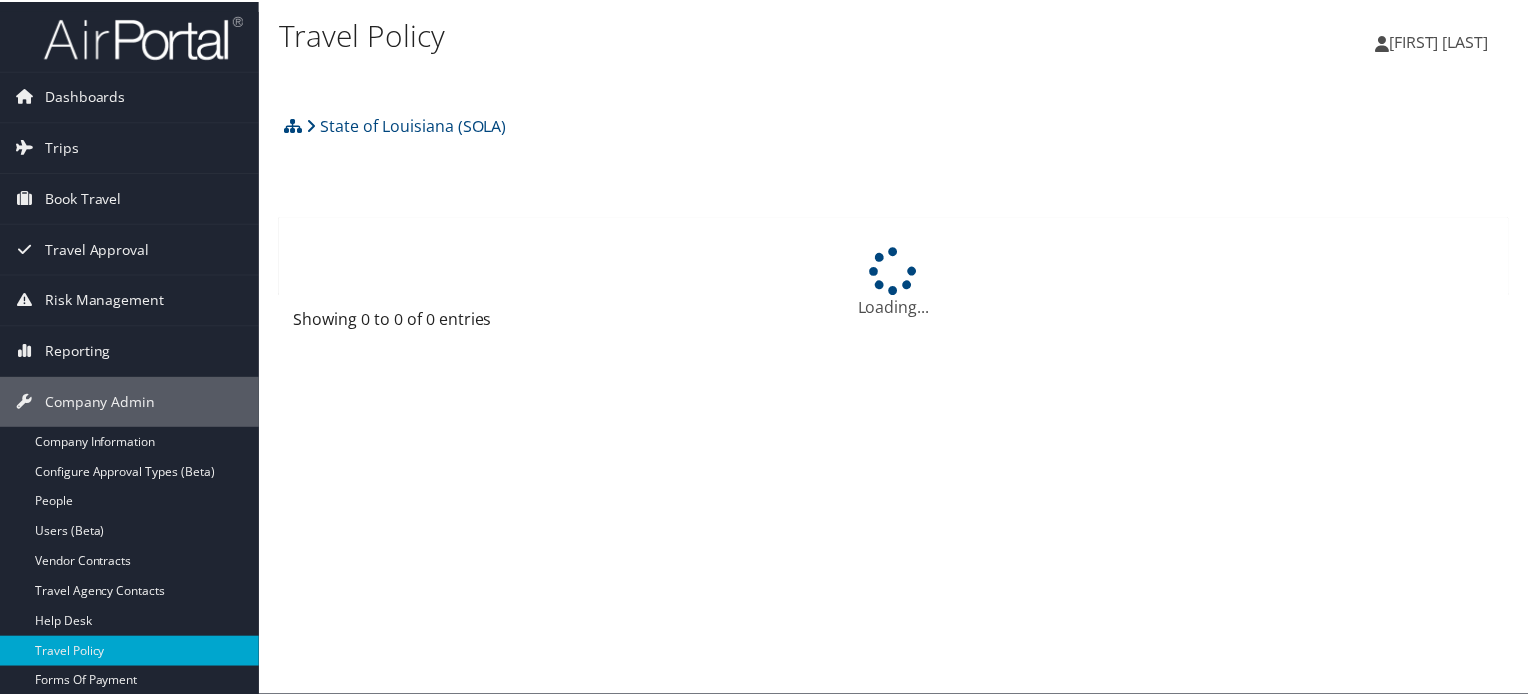 scroll, scrollTop: 0, scrollLeft: 0, axis: both 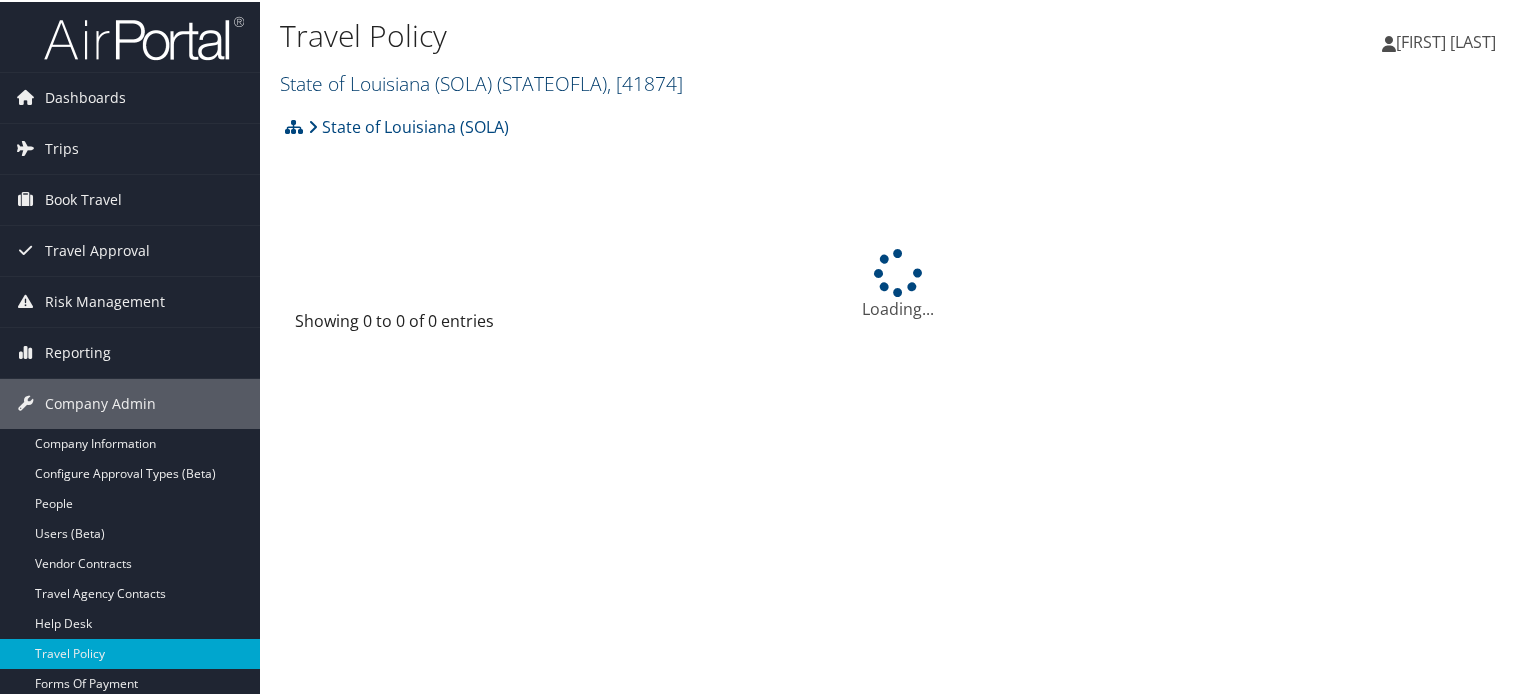 click on ", [ 41874 ]" at bounding box center [645, 81] 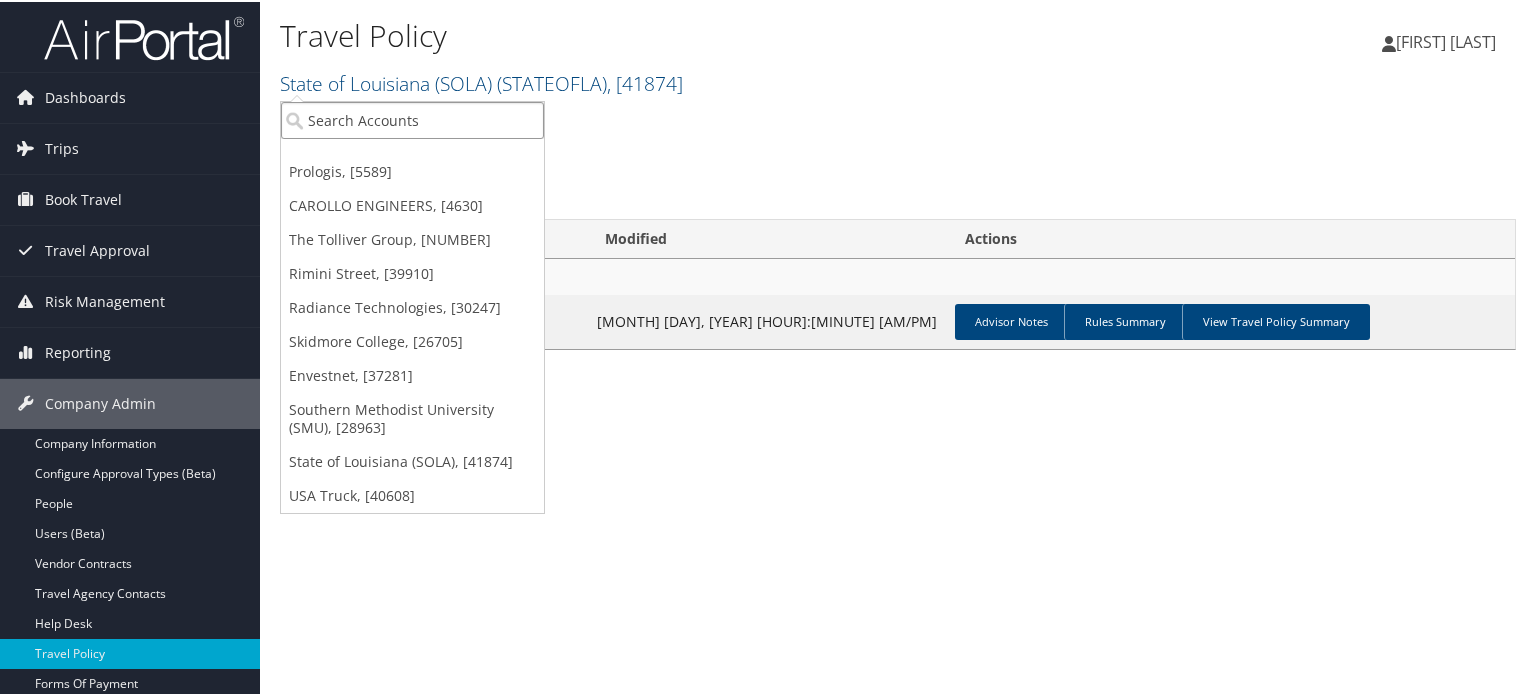 click at bounding box center (412, 118) 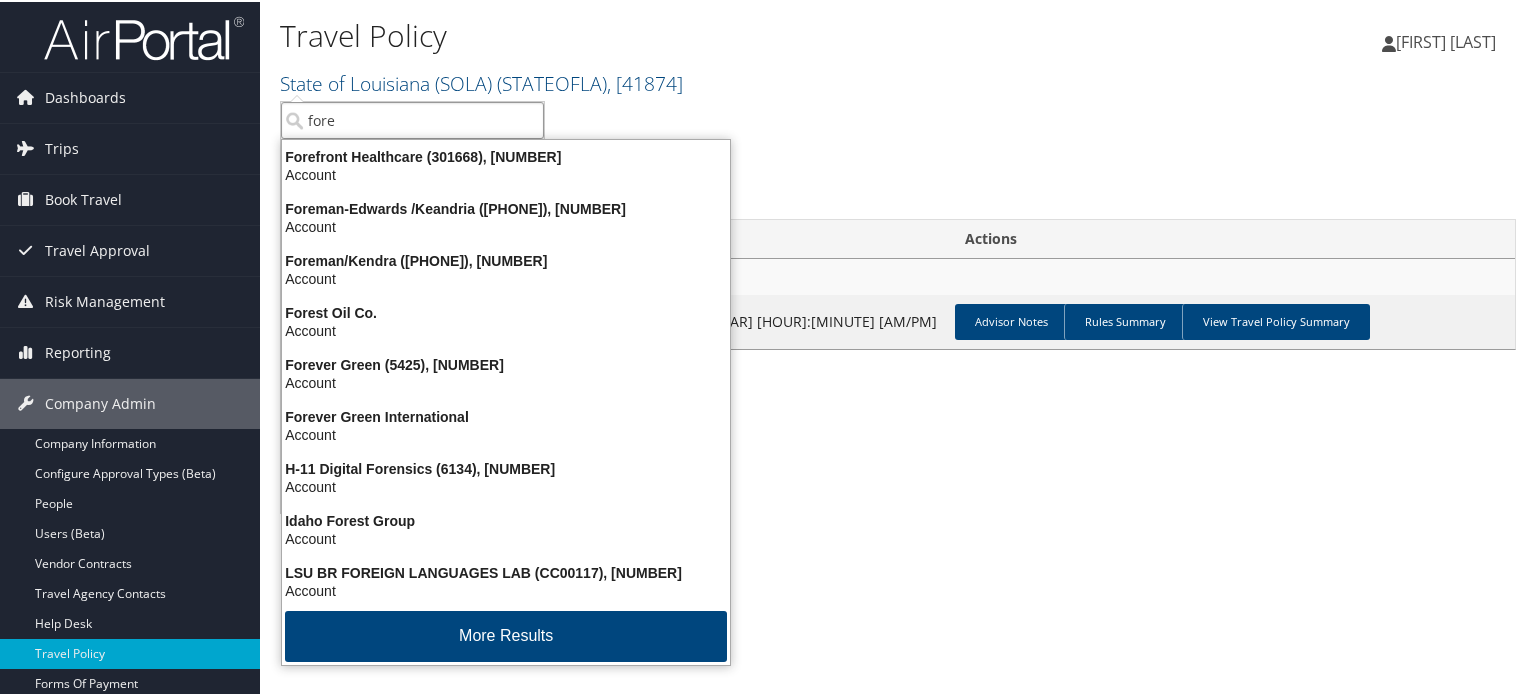 type on "foref" 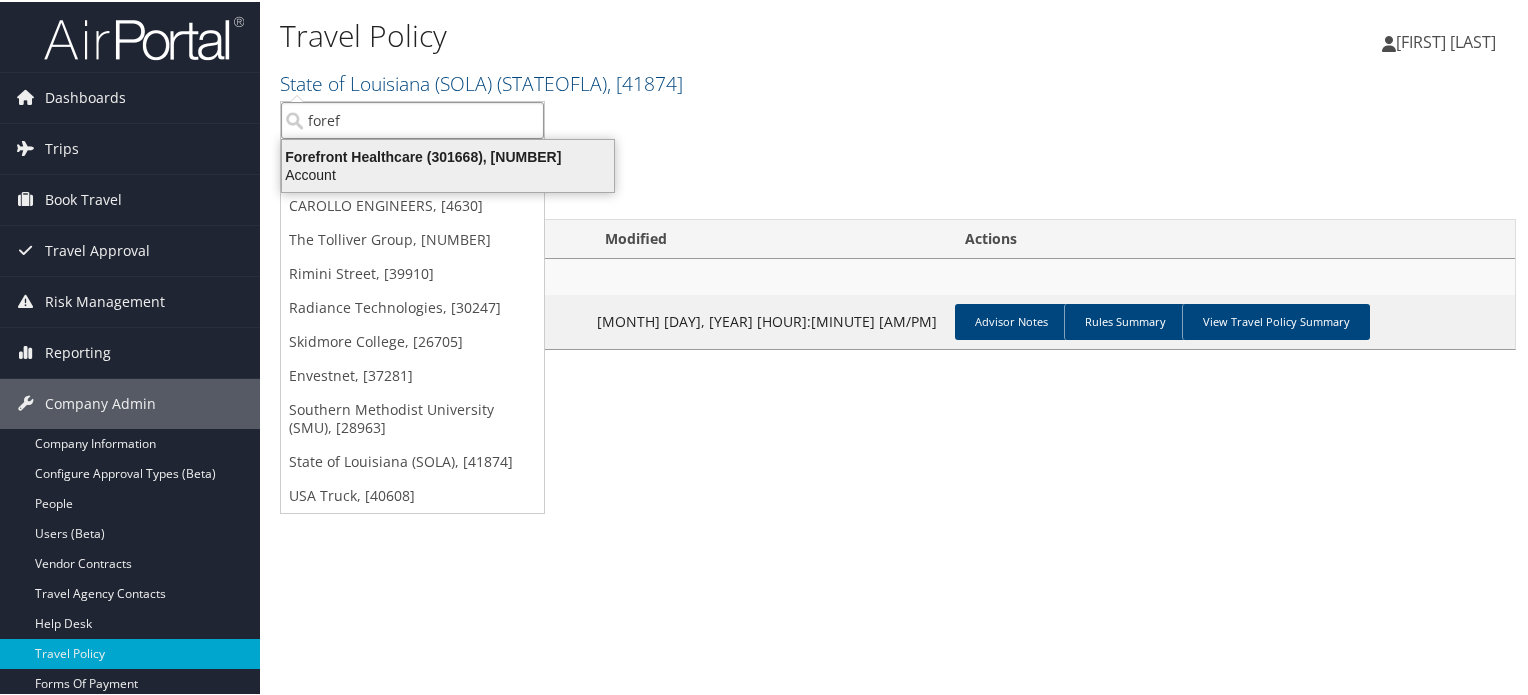 click on "Forefront Healthcare (301668), [40674]" at bounding box center [448, 155] 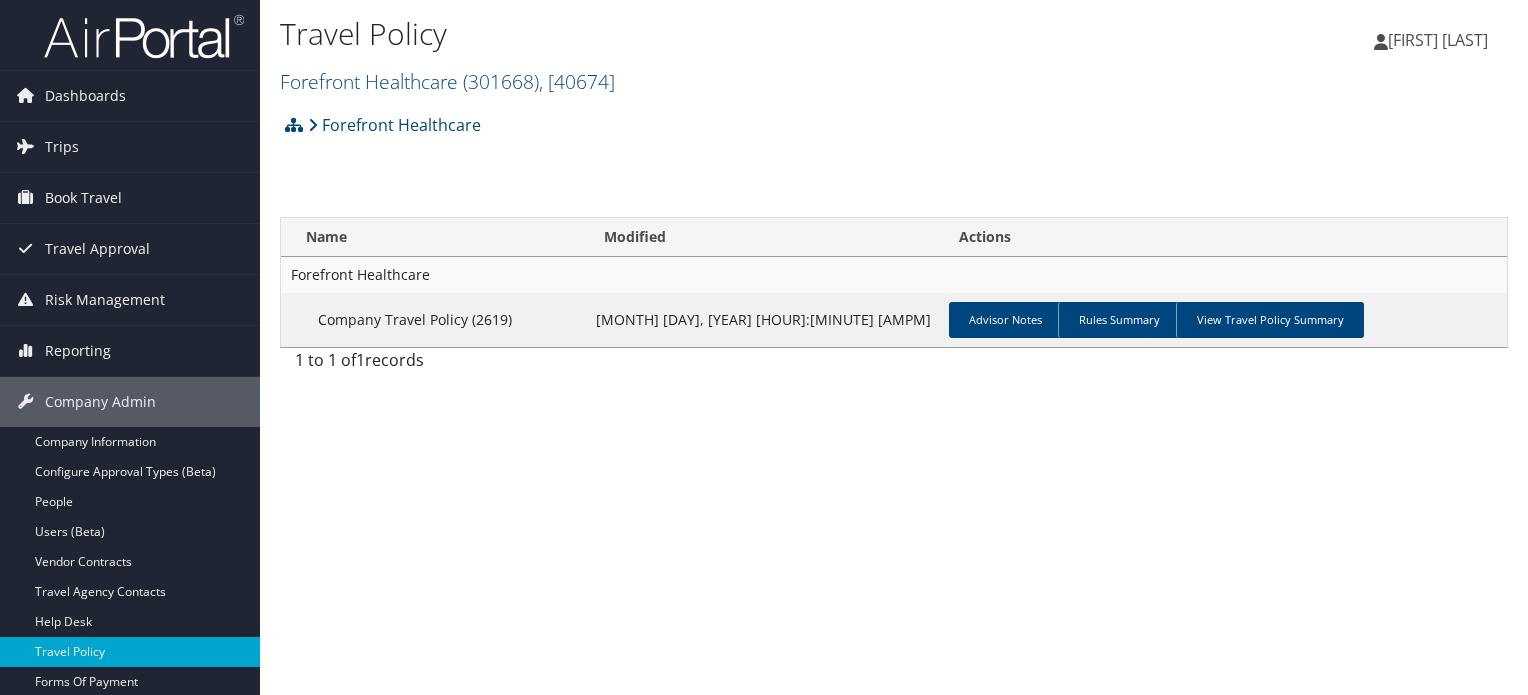 scroll, scrollTop: 0, scrollLeft: 0, axis: both 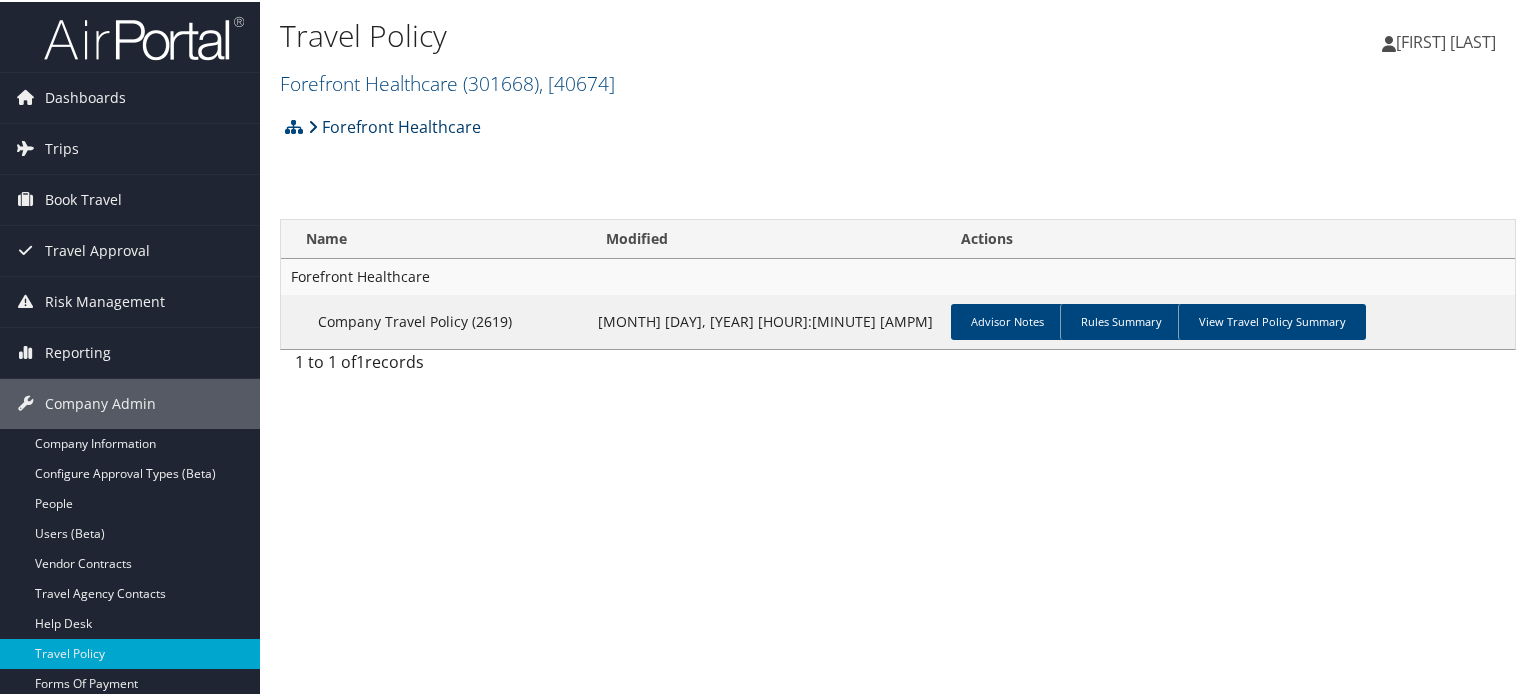 click on "Forefront Healthcare" at bounding box center [394, 125] 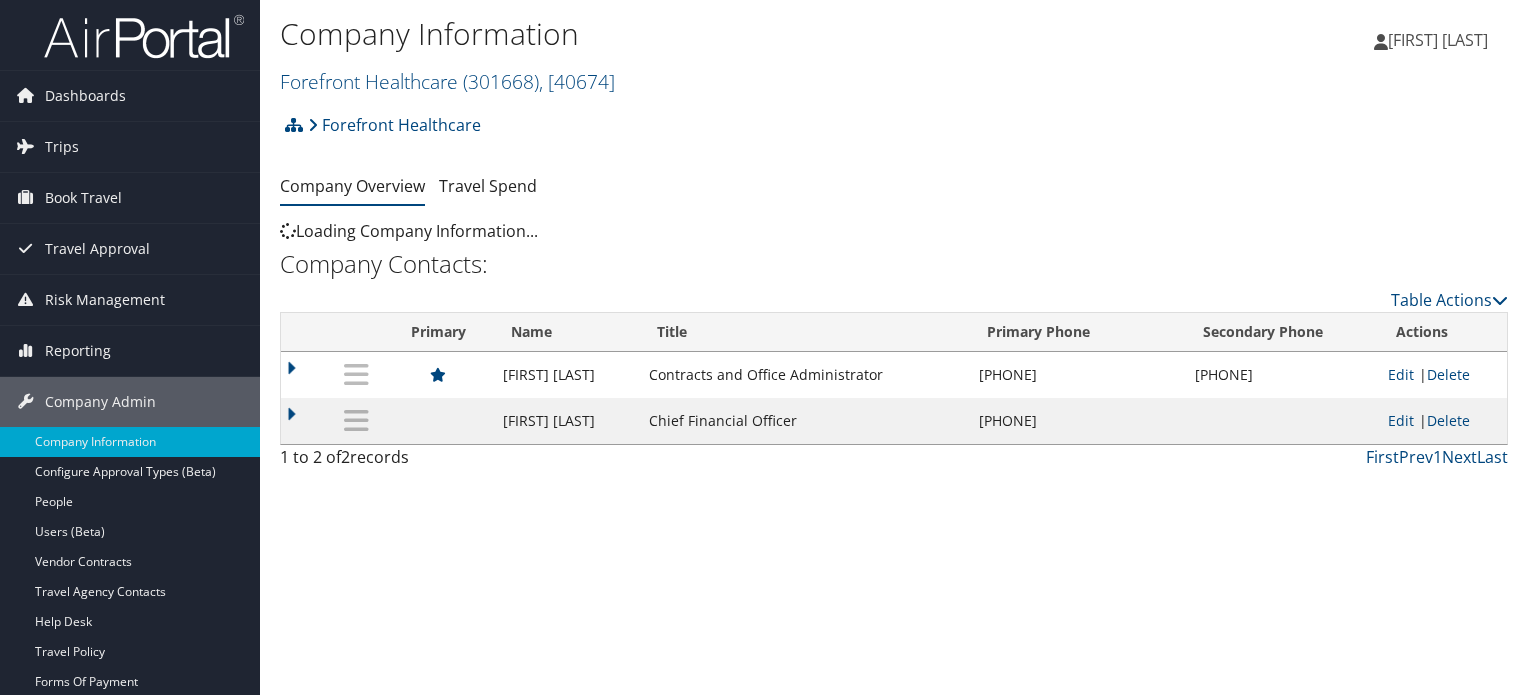 scroll, scrollTop: 0, scrollLeft: 0, axis: both 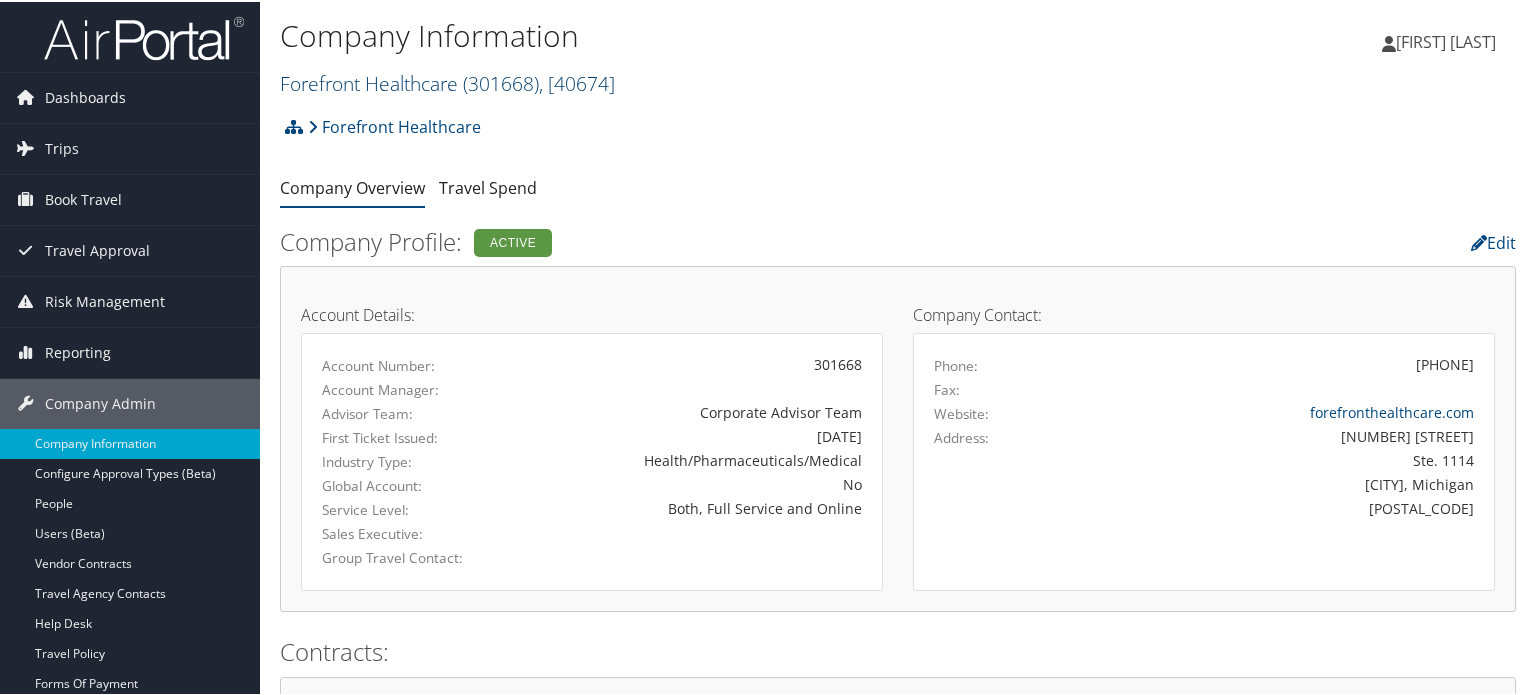 click on ", [ 40674 ]" at bounding box center (577, 81) 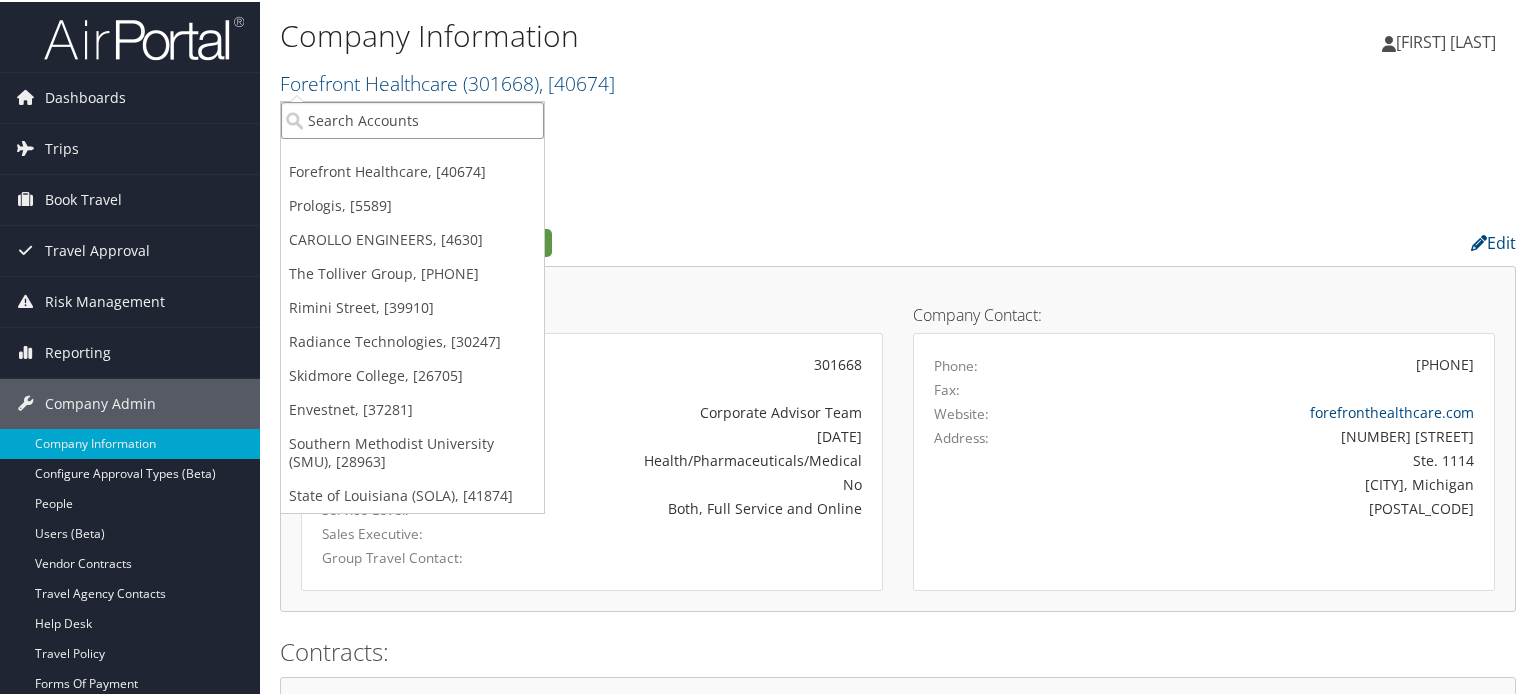 click at bounding box center [412, 118] 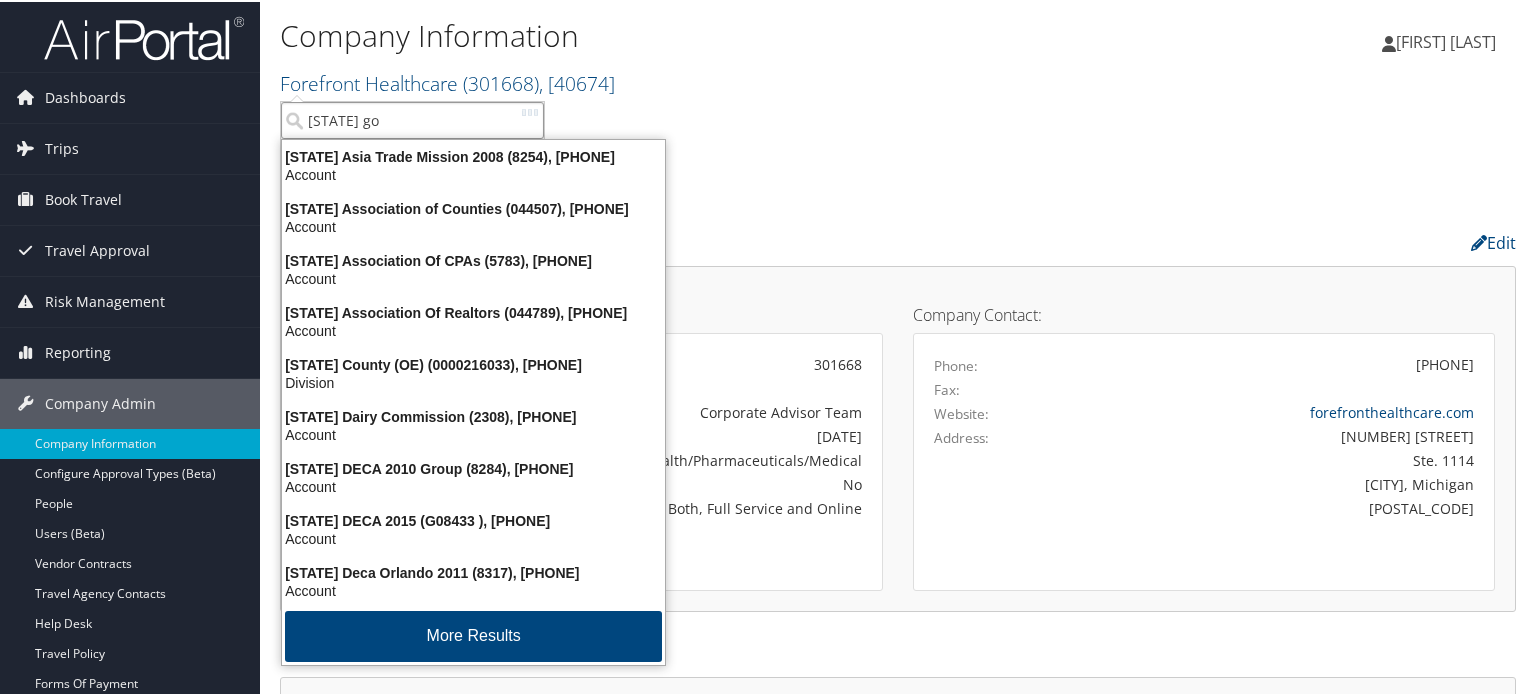type on "utah gov" 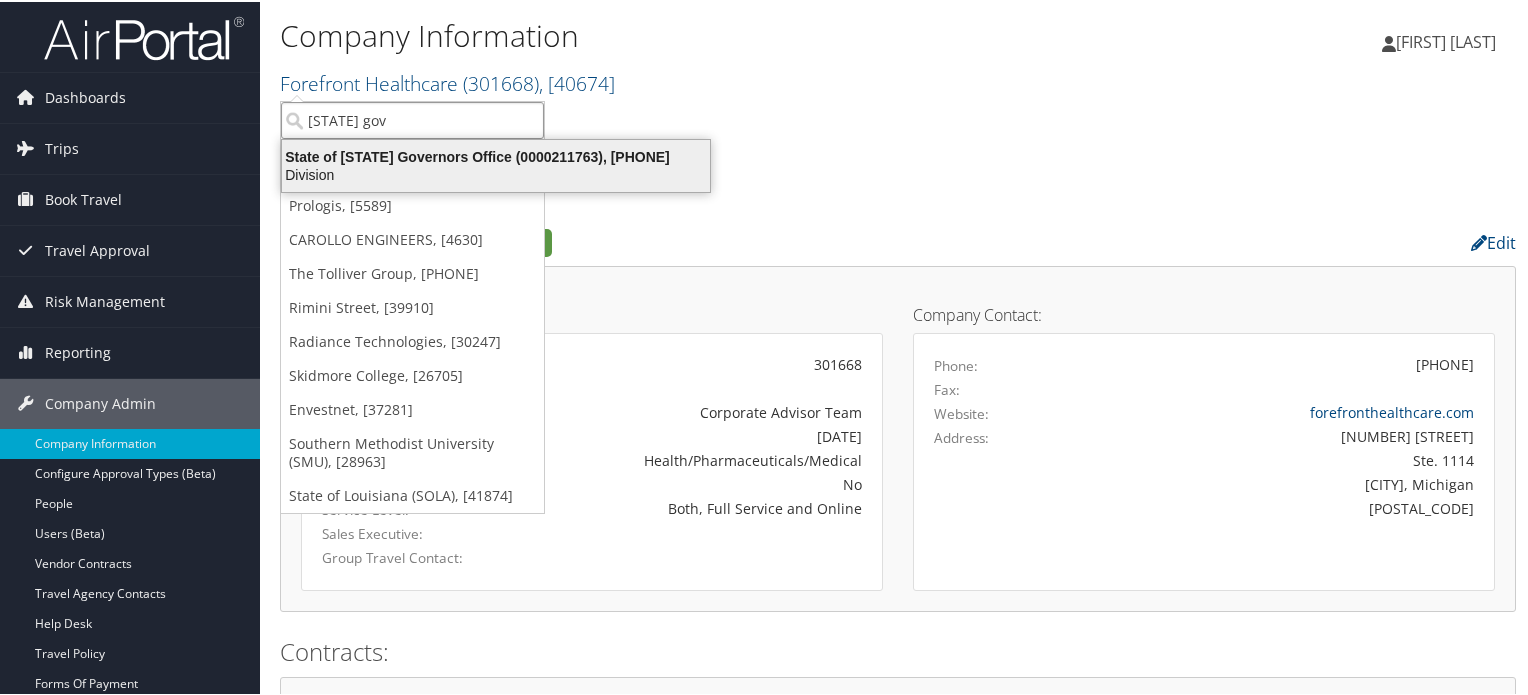 click on "State of Utah Governors Office (0000211763), [856]" at bounding box center (496, 155) 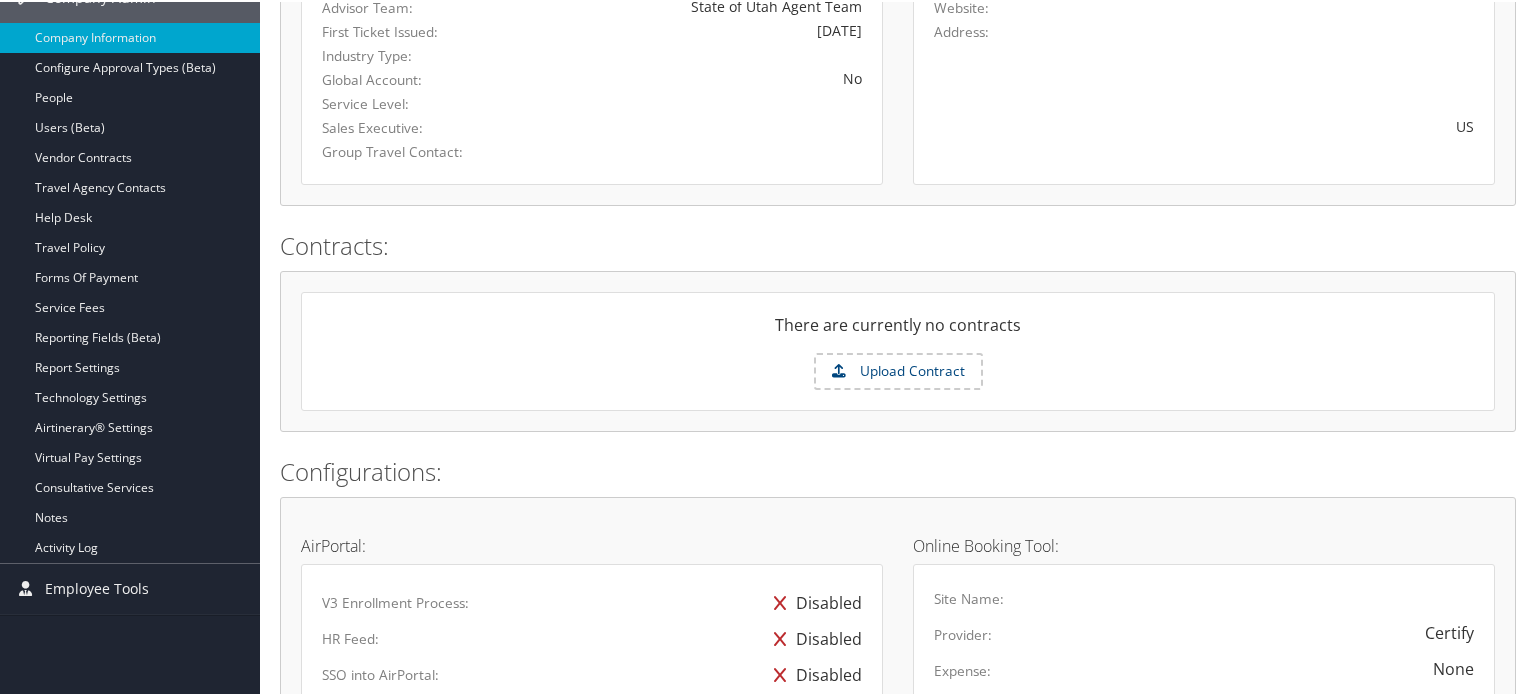 scroll, scrollTop: 400, scrollLeft: 0, axis: vertical 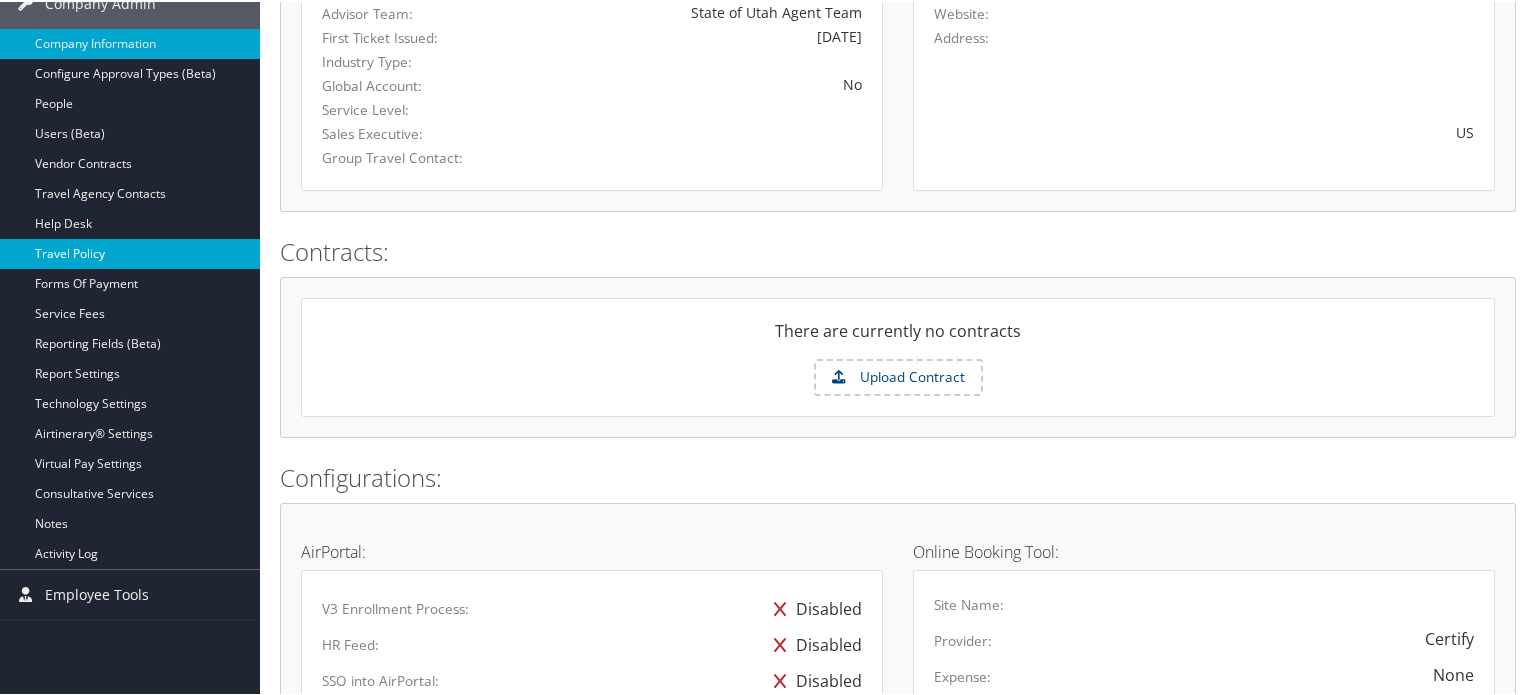 click on "Travel Policy" at bounding box center [130, 252] 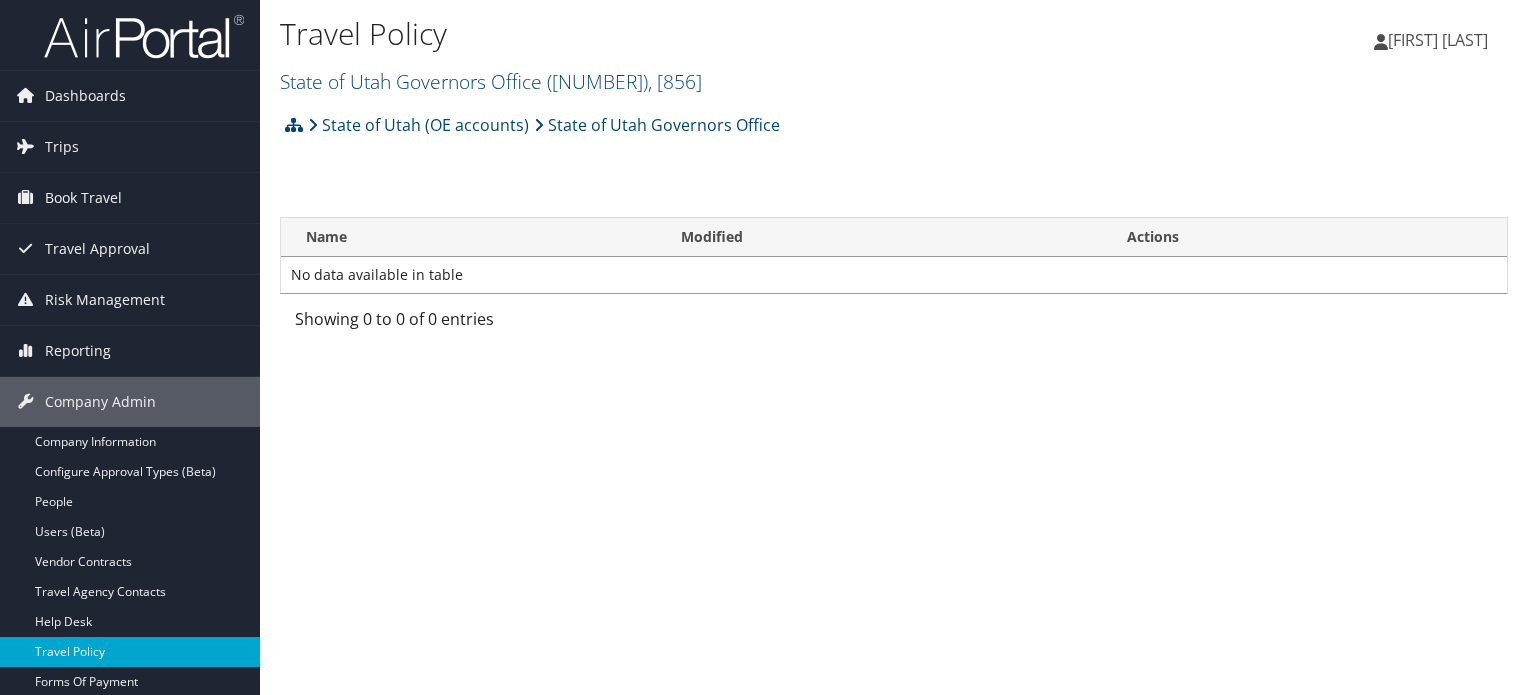 scroll, scrollTop: 0, scrollLeft: 0, axis: both 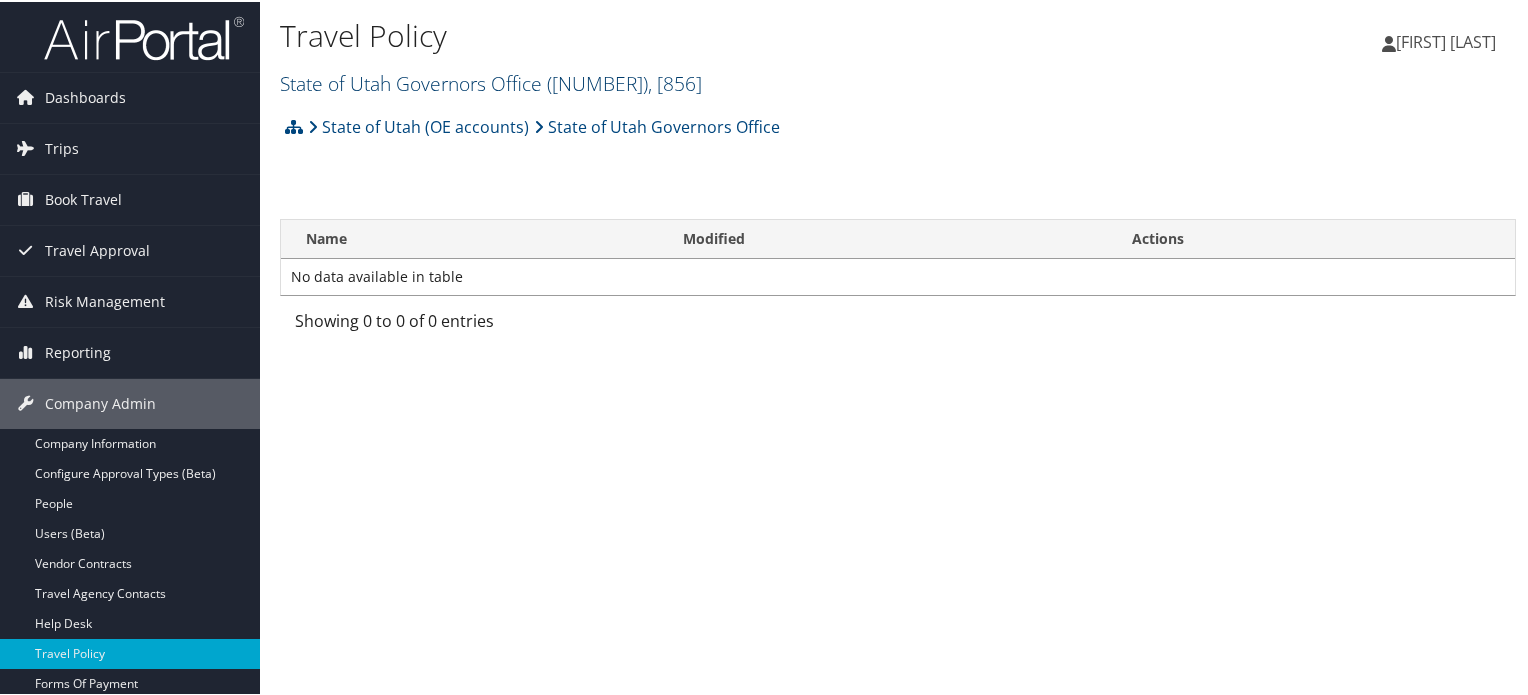 click on "[NUMBER]" at bounding box center (675, 81) 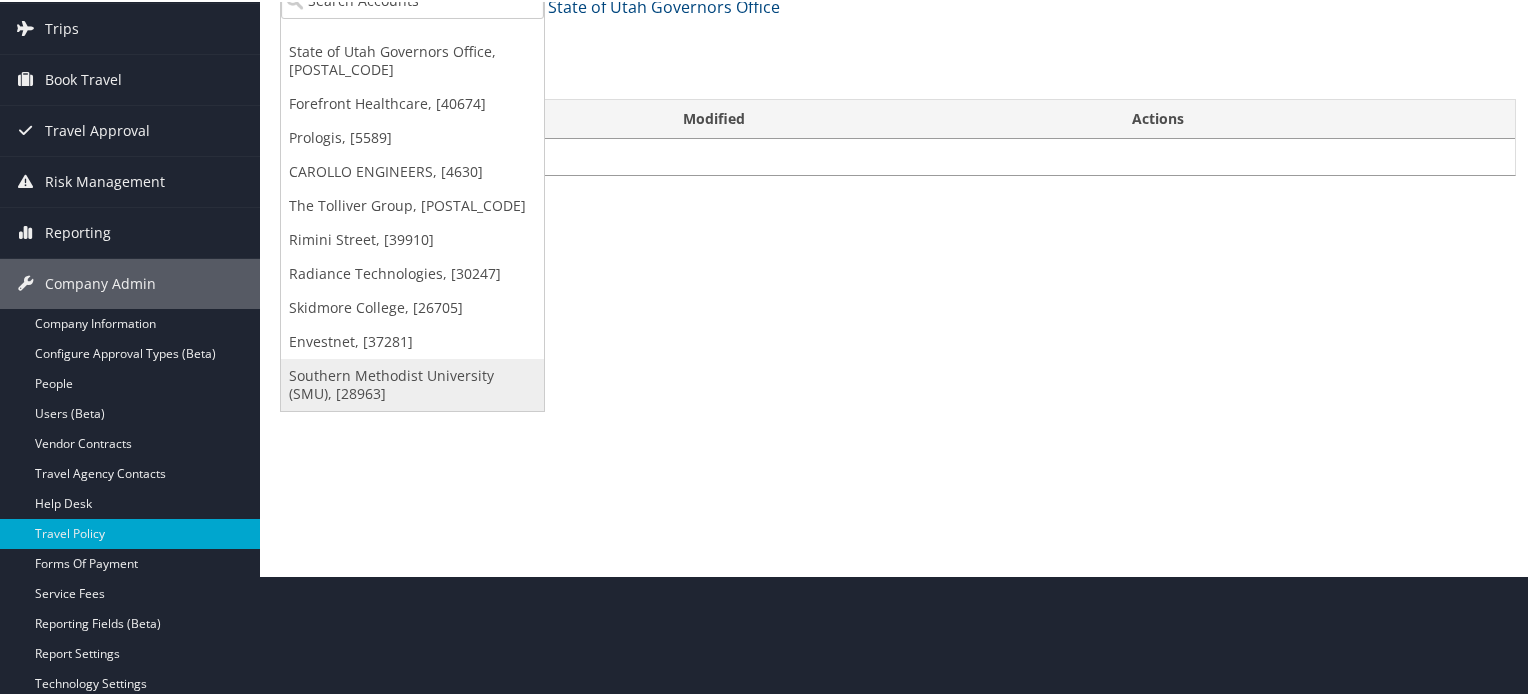 scroll, scrollTop: 0, scrollLeft: 0, axis: both 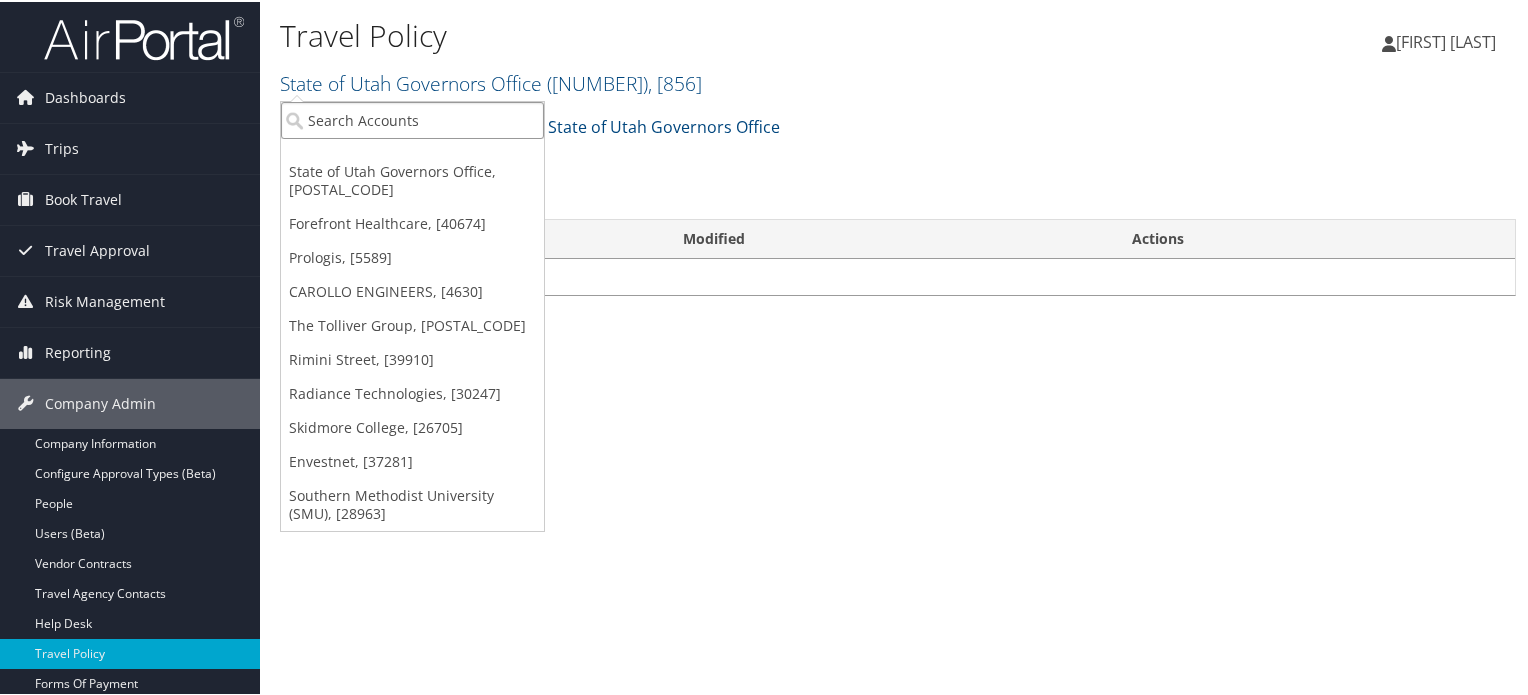 click at bounding box center [412, 118] 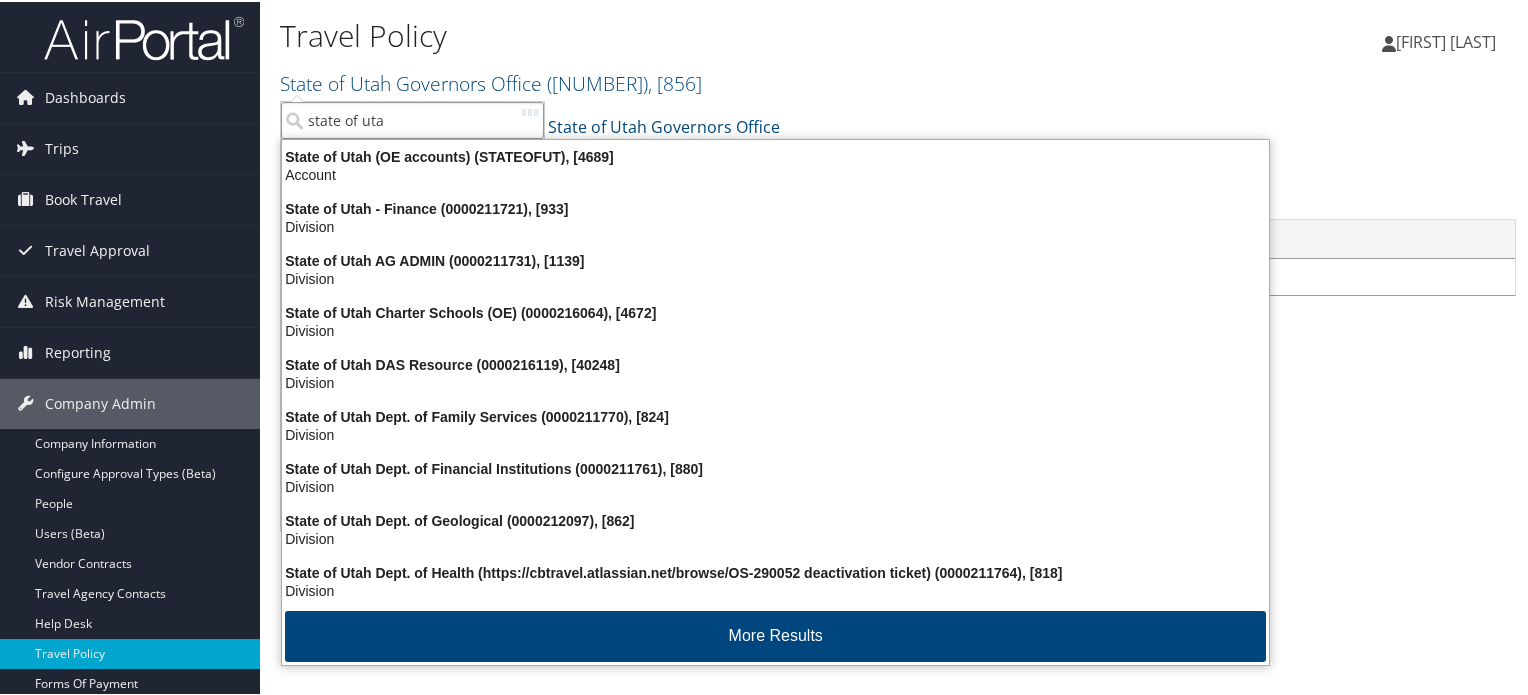 type on "state of utah" 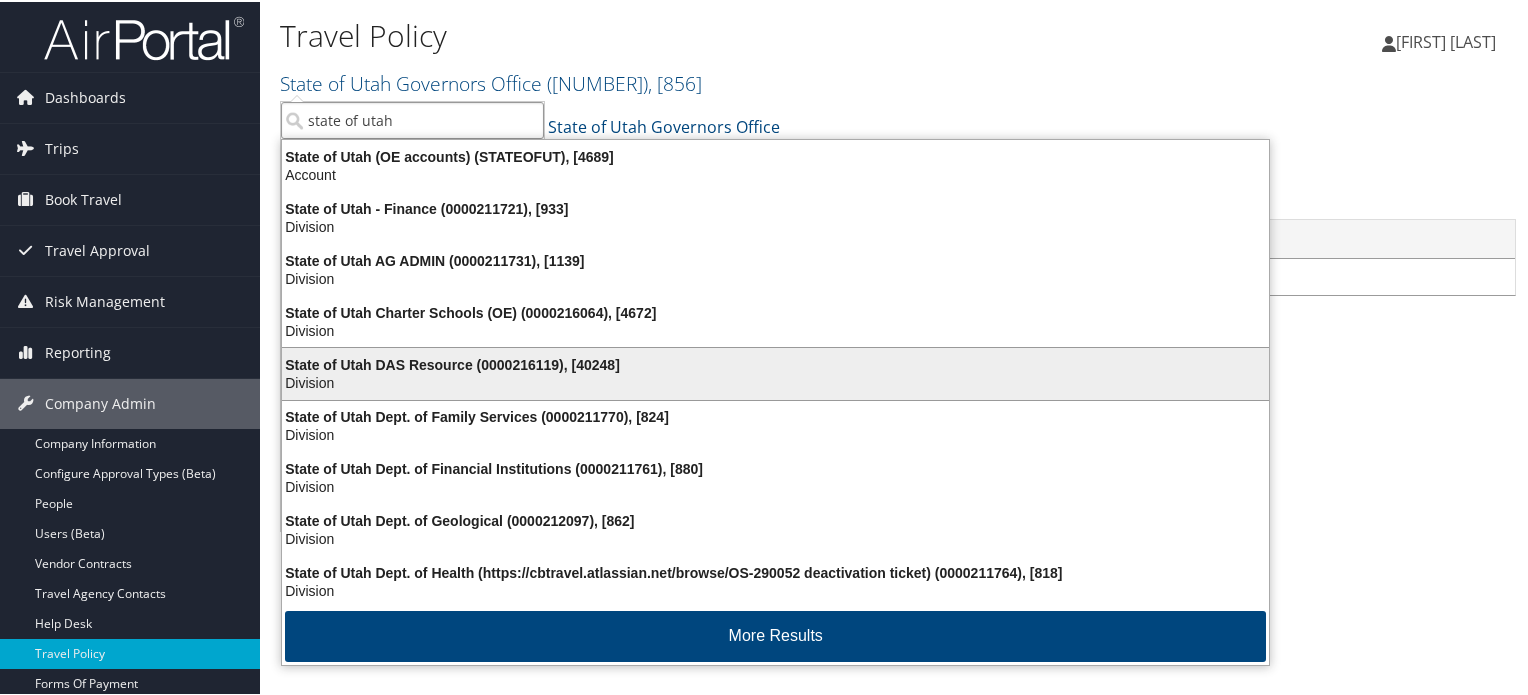 scroll, scrollTop: 3, scrollLeft: 0, axis: vertical 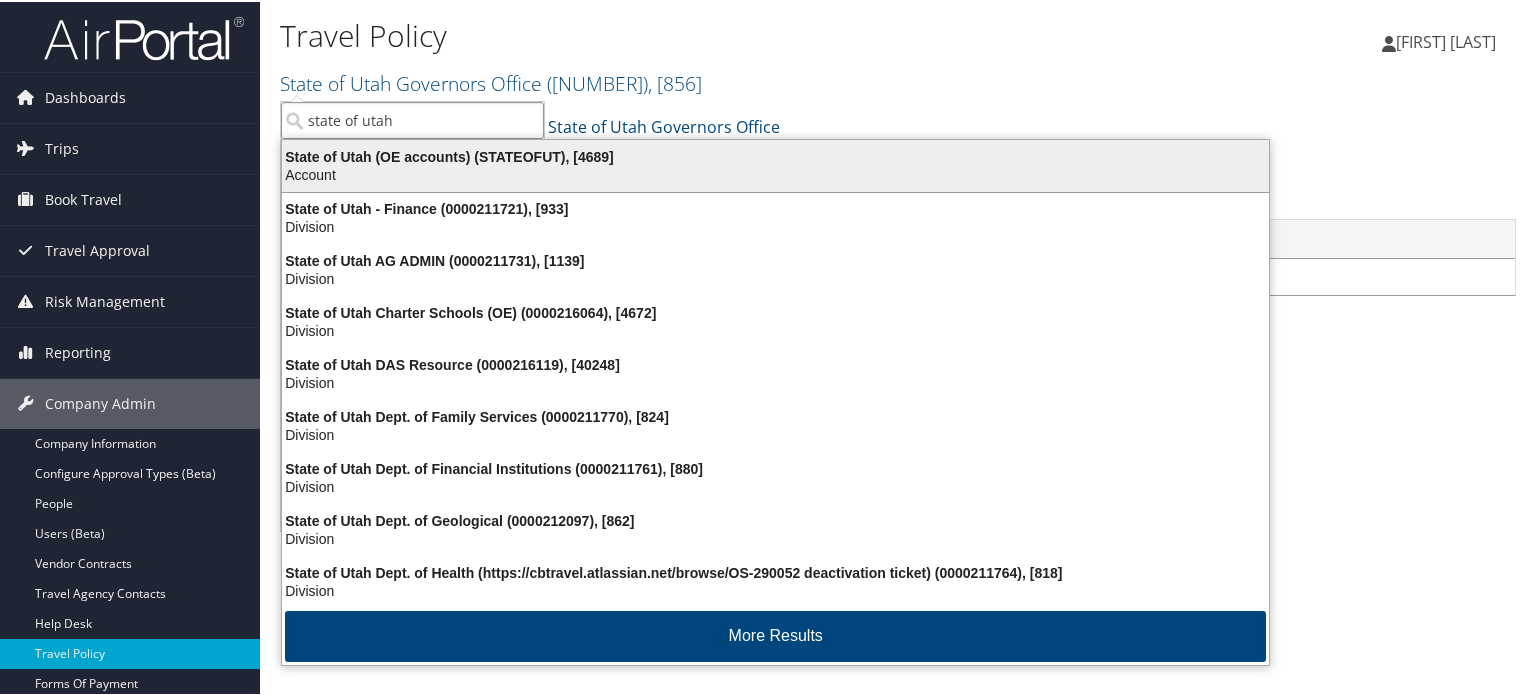click on "State of Utah (OE accounts) (STATEOFUT), [4689]" at bounding box center (775, 155) 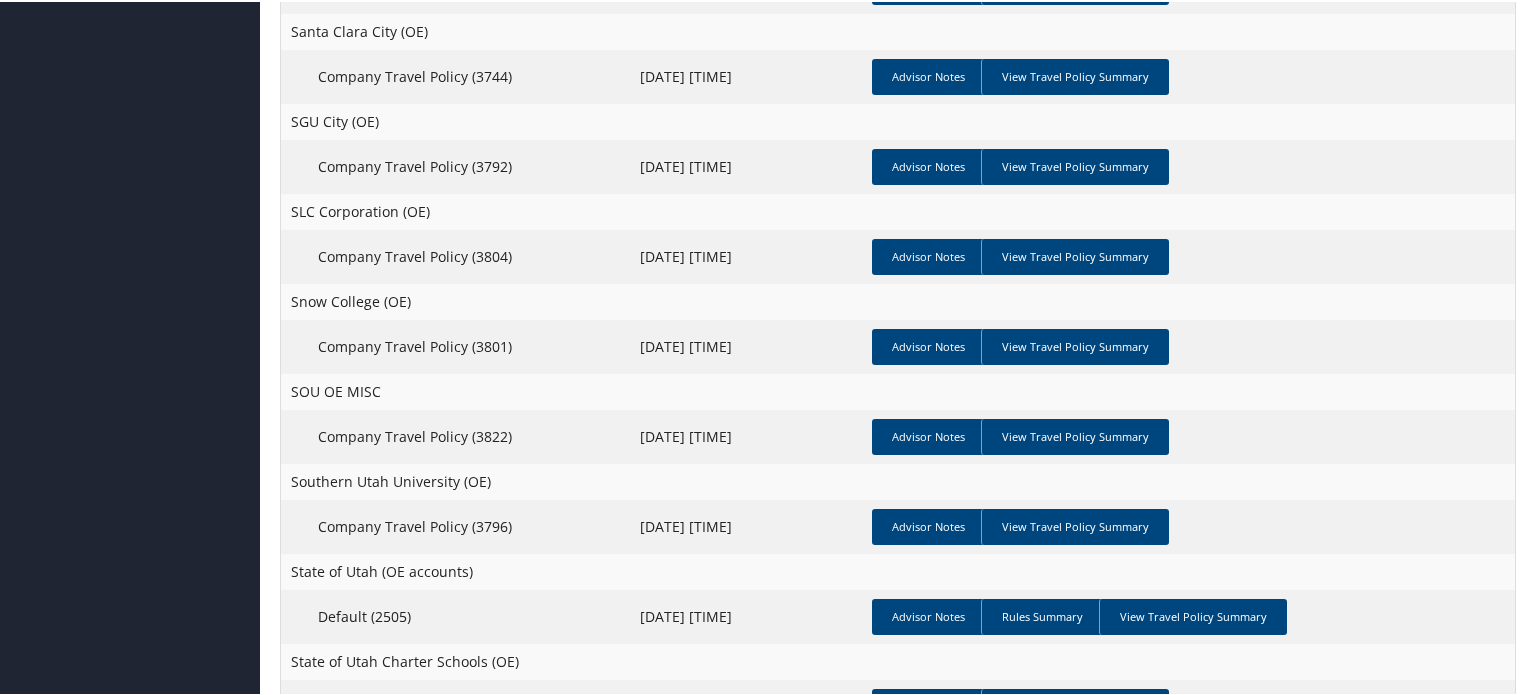 scroll, scrollTop: 2600, scrollLeft: 0, axis: vertical 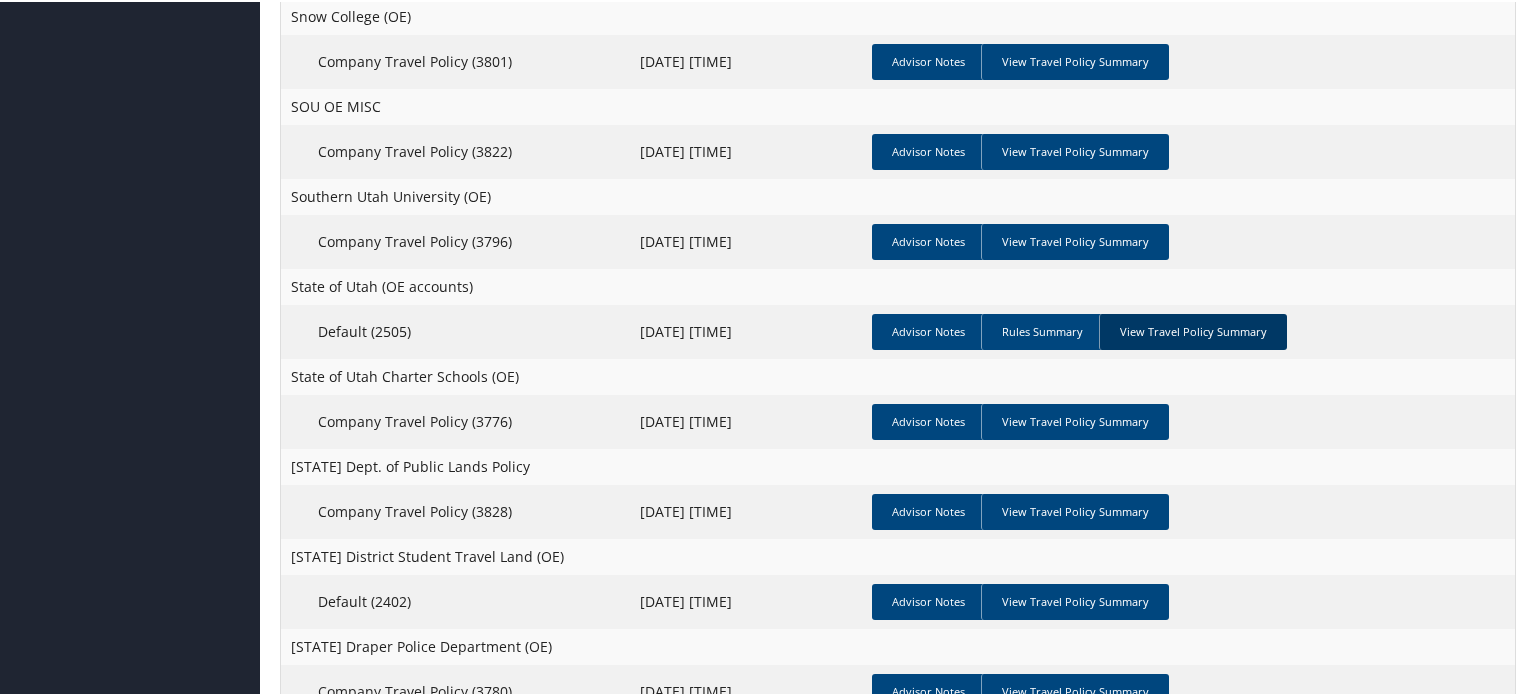 click on "View Travel Policy Summary" at bounding box center (1193, 330) 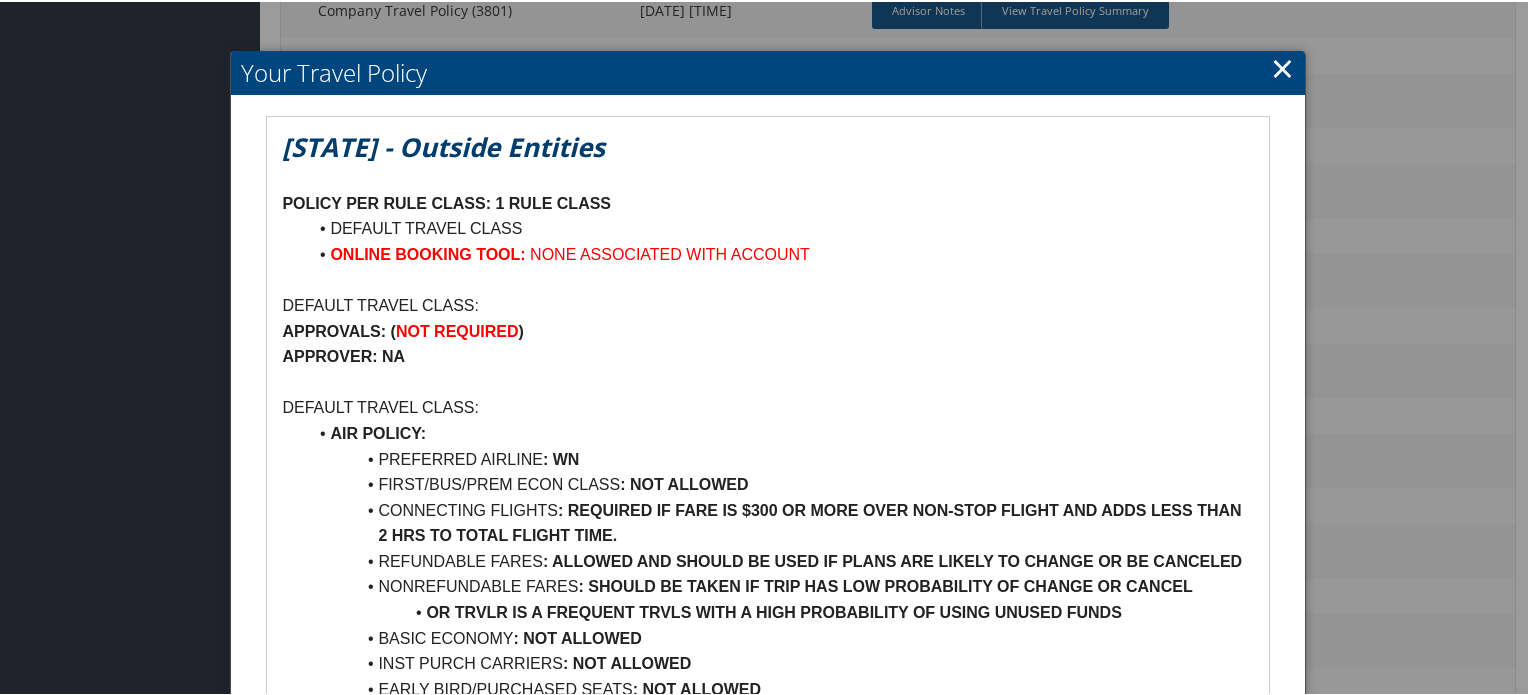 scroll, scrollTop: 2700, scrollLeft: 0, axis: vertical 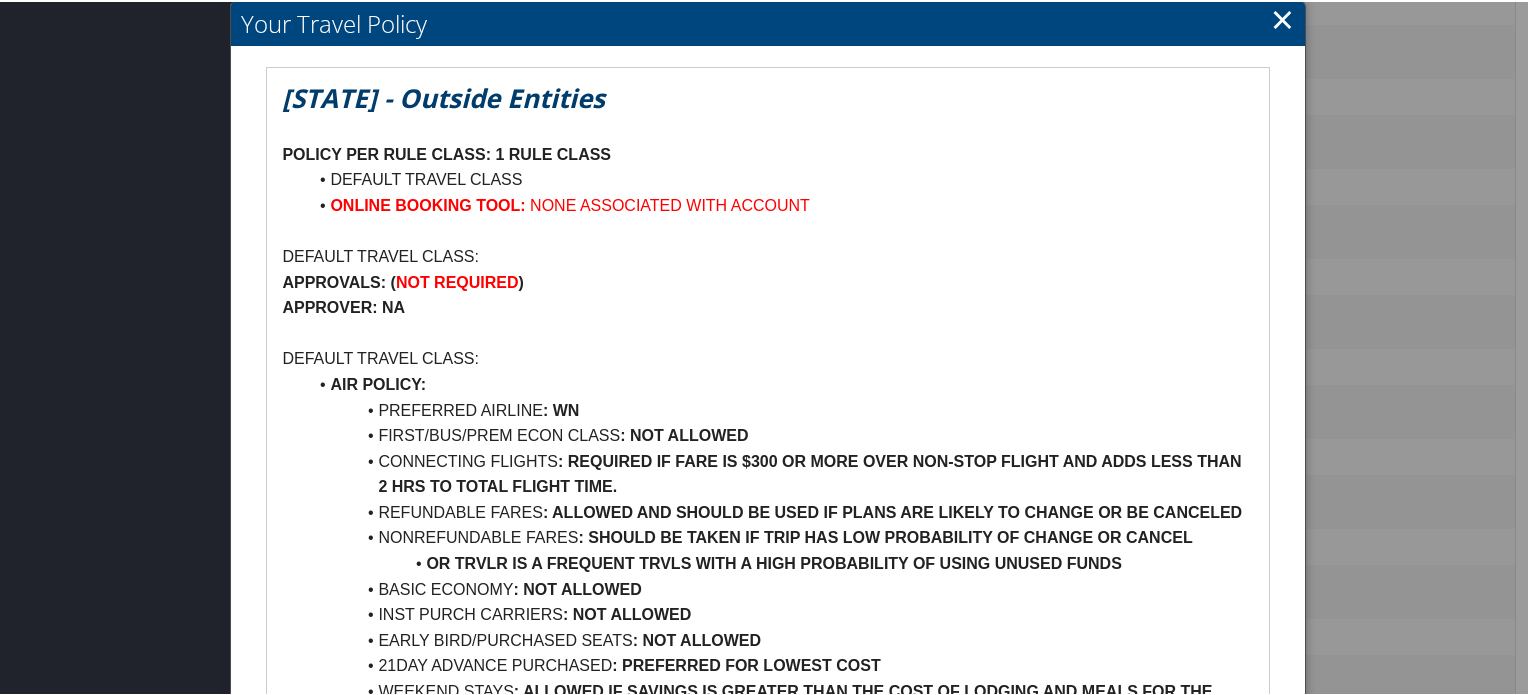 click on "×" at bounding box center [1282, 17] 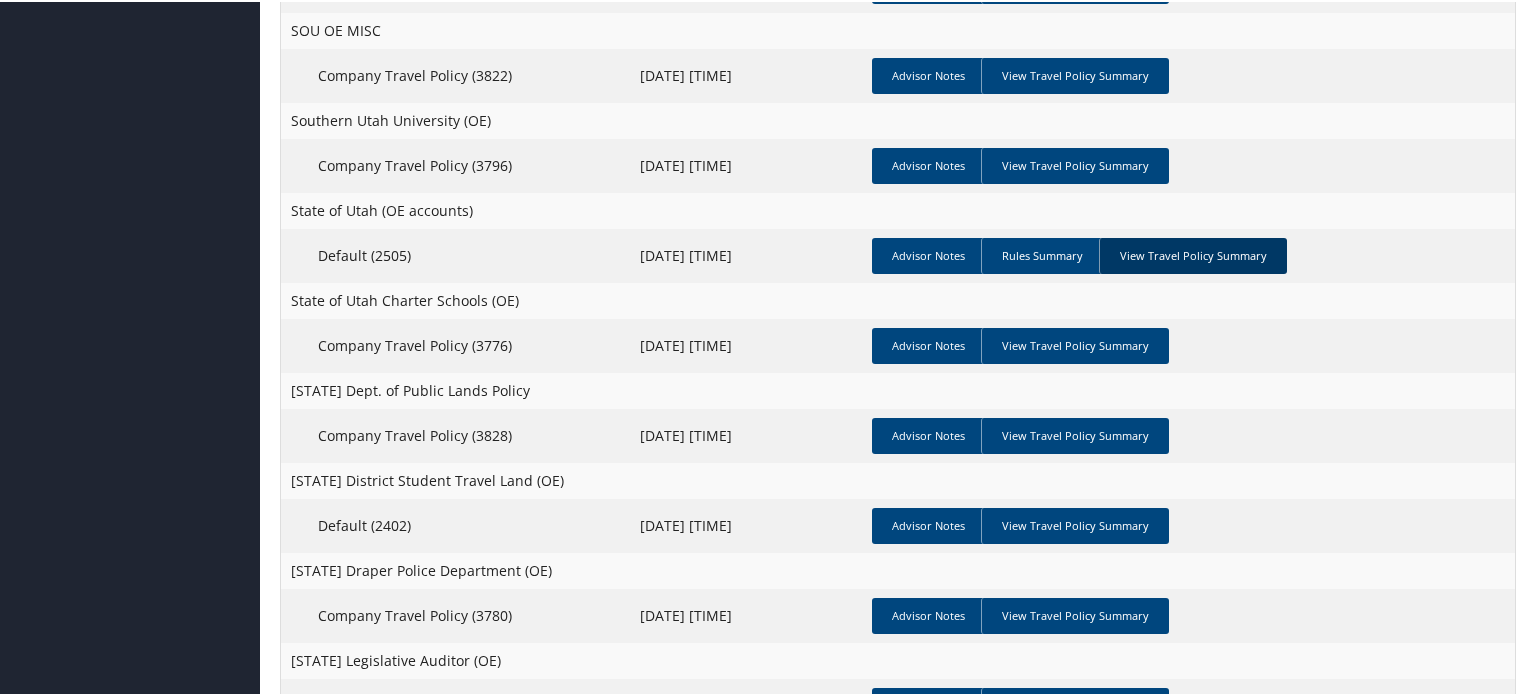scroll, scrollTop: 2537, scrollLeft: 0, axis: vertical 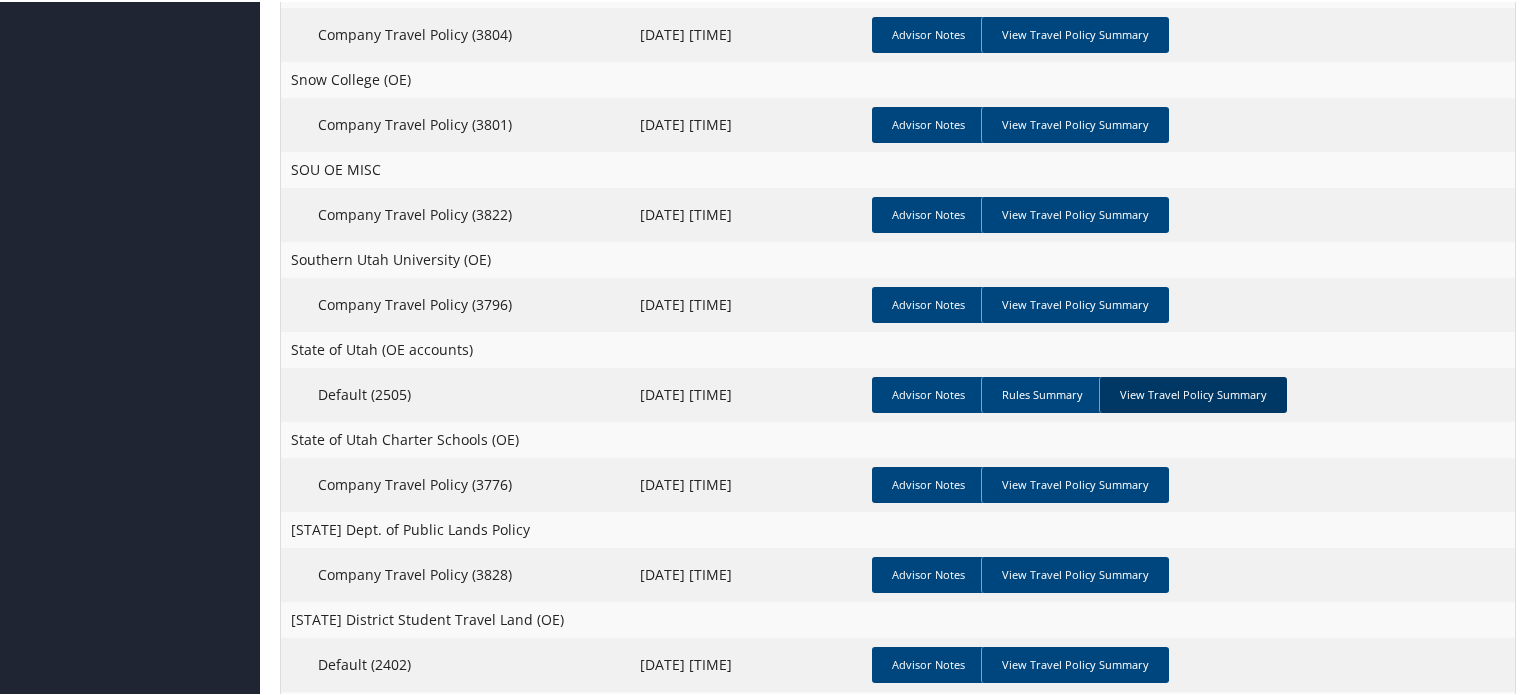 click on "View Travel Policy Summary" at bounding box center (1193, 393) 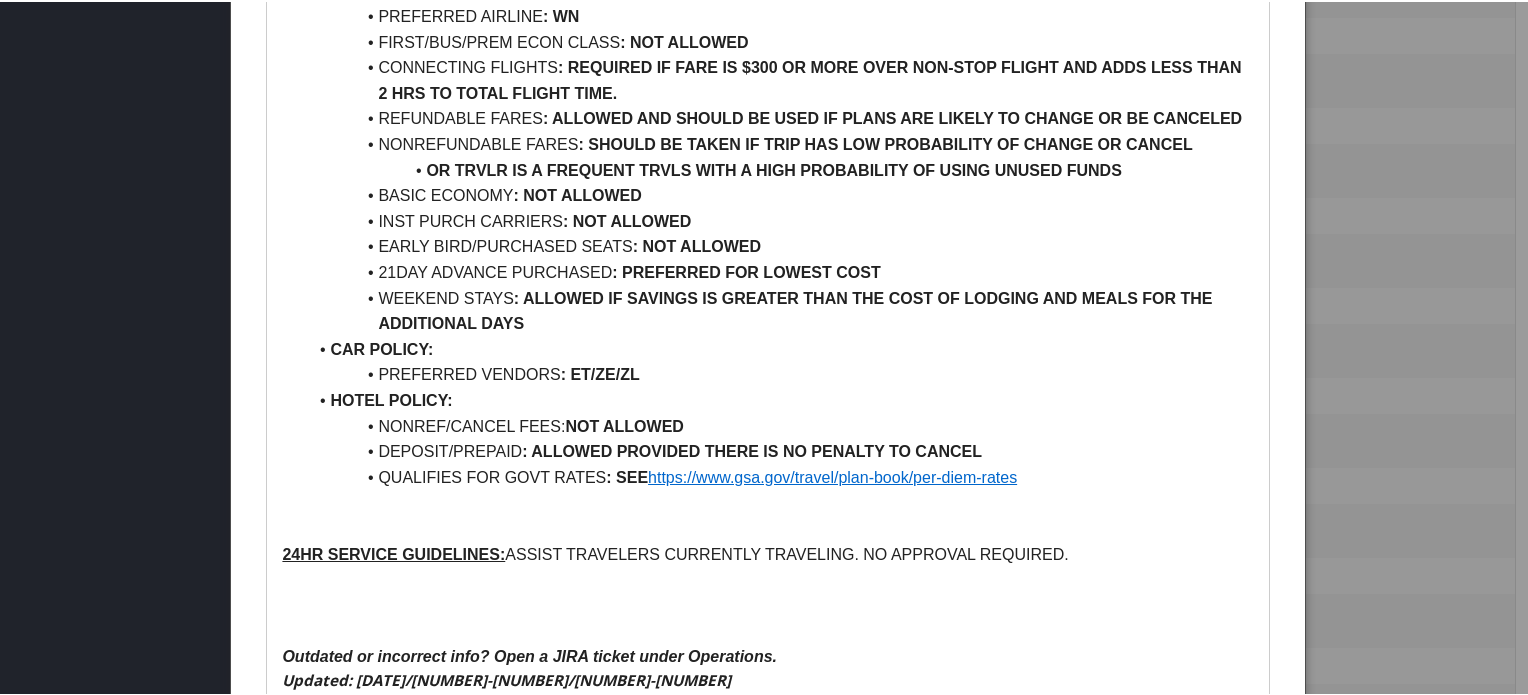 scroll, scrollTop: 3037, scrollLeft: 0, axis: vertical 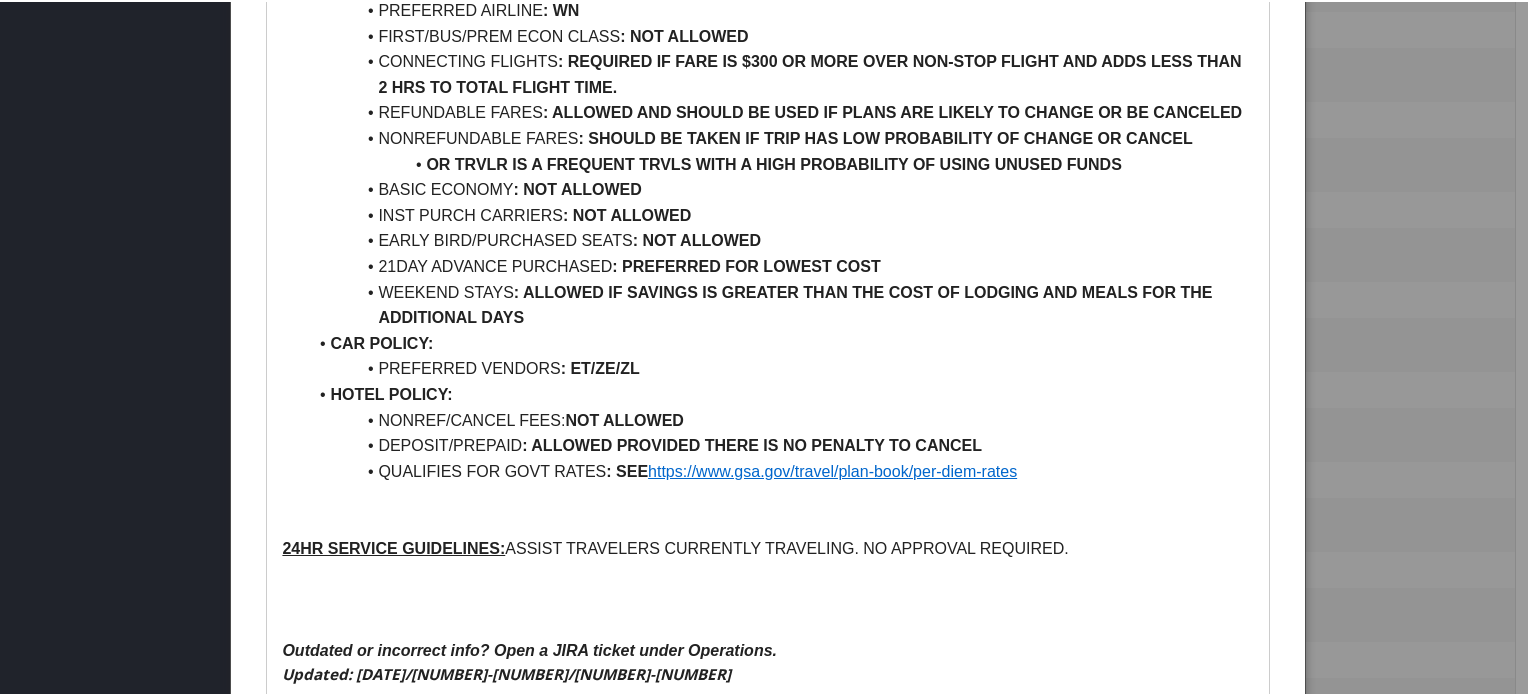 click on "https://www.gsa.gov/travel/plan-book/per-diem-rates" at bounding box center [832, 469] 